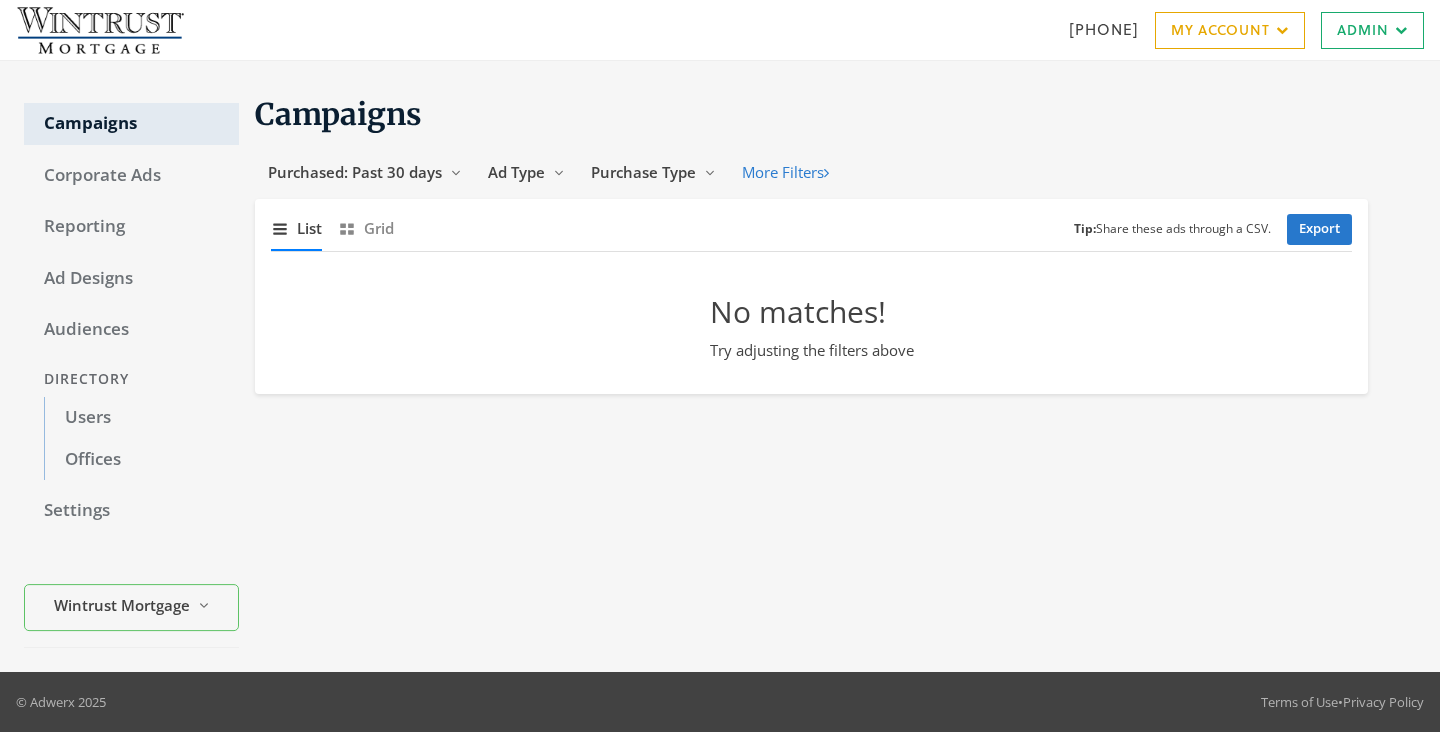 scroll, scrollTop: 0, scrollLeft: 0, axis: both 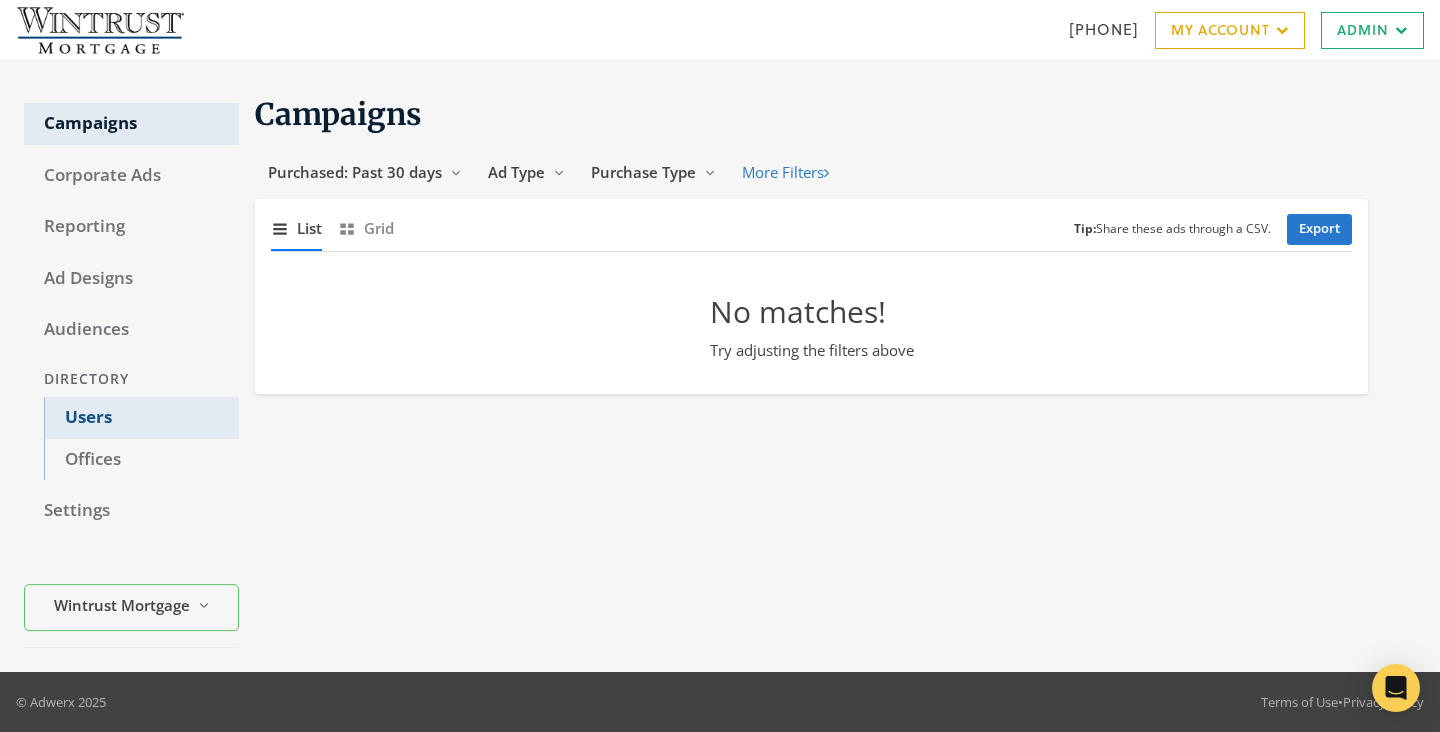 click on "Users" at bounding box center (141, 418) 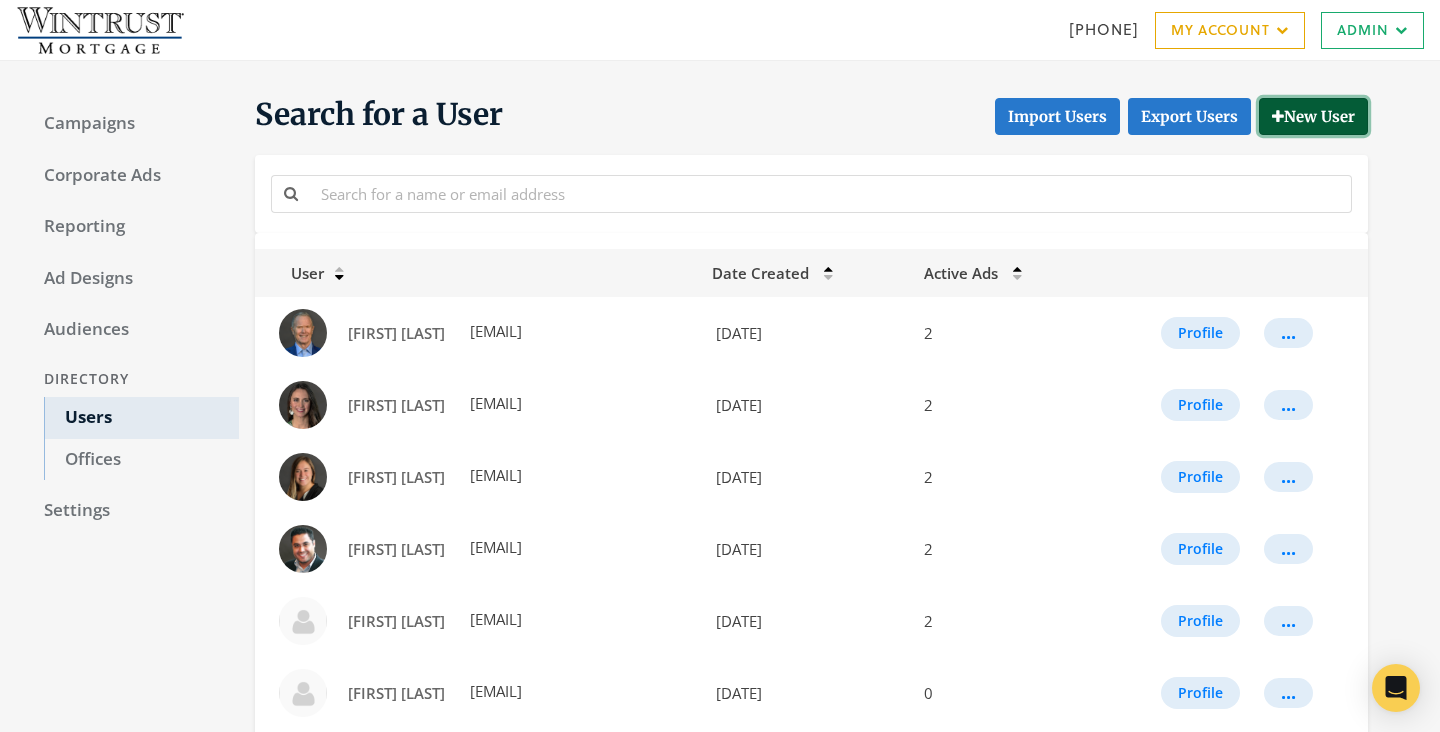 click on "New User" at bounding box center (1313, 116) 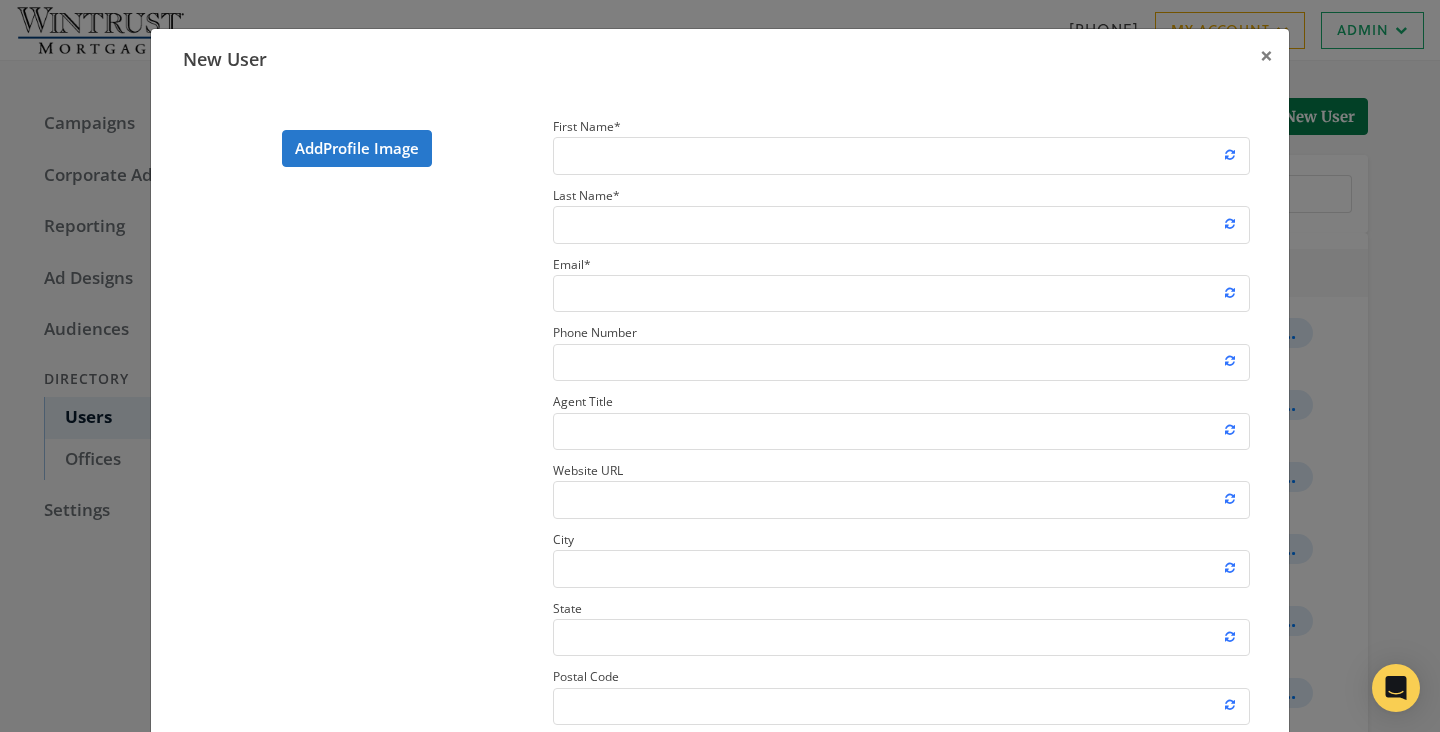 click on "First Name * Last Name * Email * Phone Number Agent Title Website URL City State Postal Code Country US CA License Number Automation Enrollment Enrolled Not Enrolled" at bounding box center [901, 526] 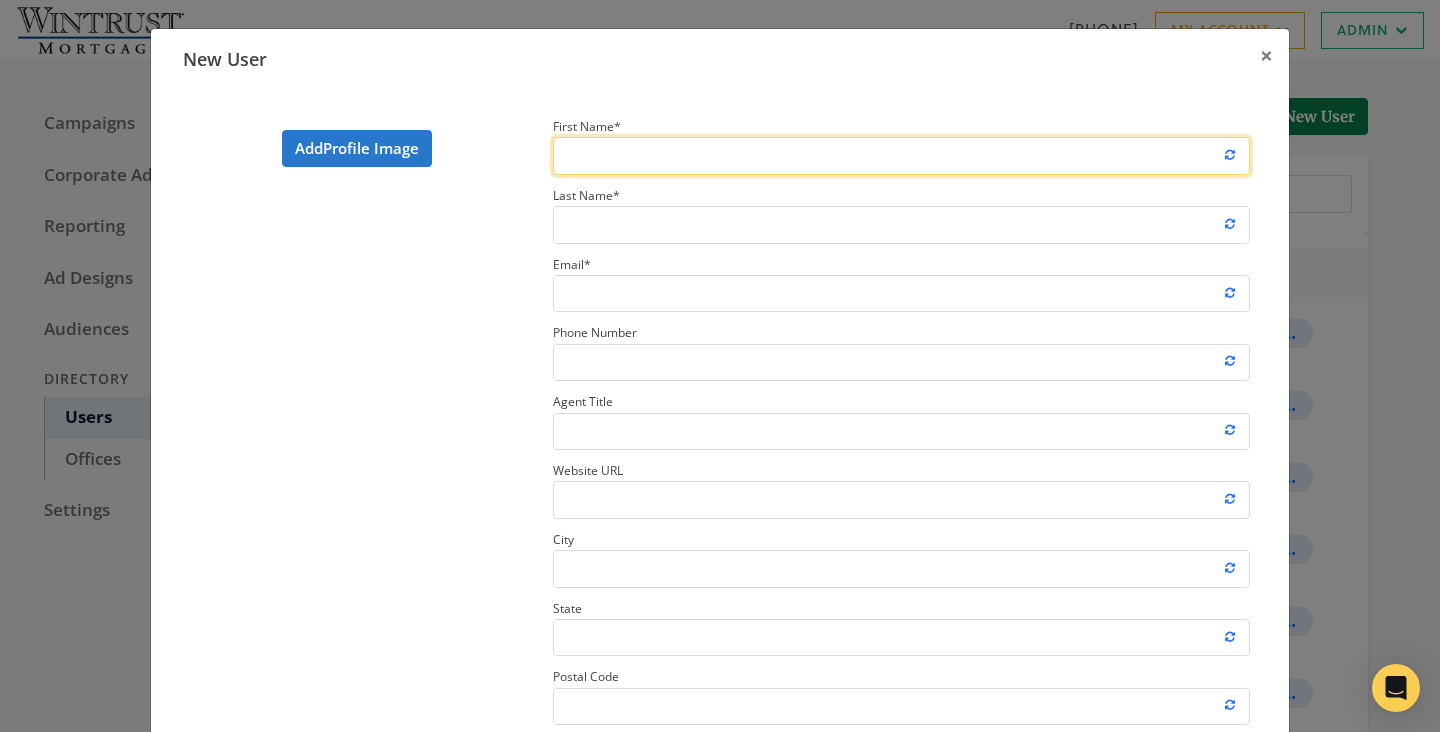 click on "First Name *" at bounding box center [901, 155] 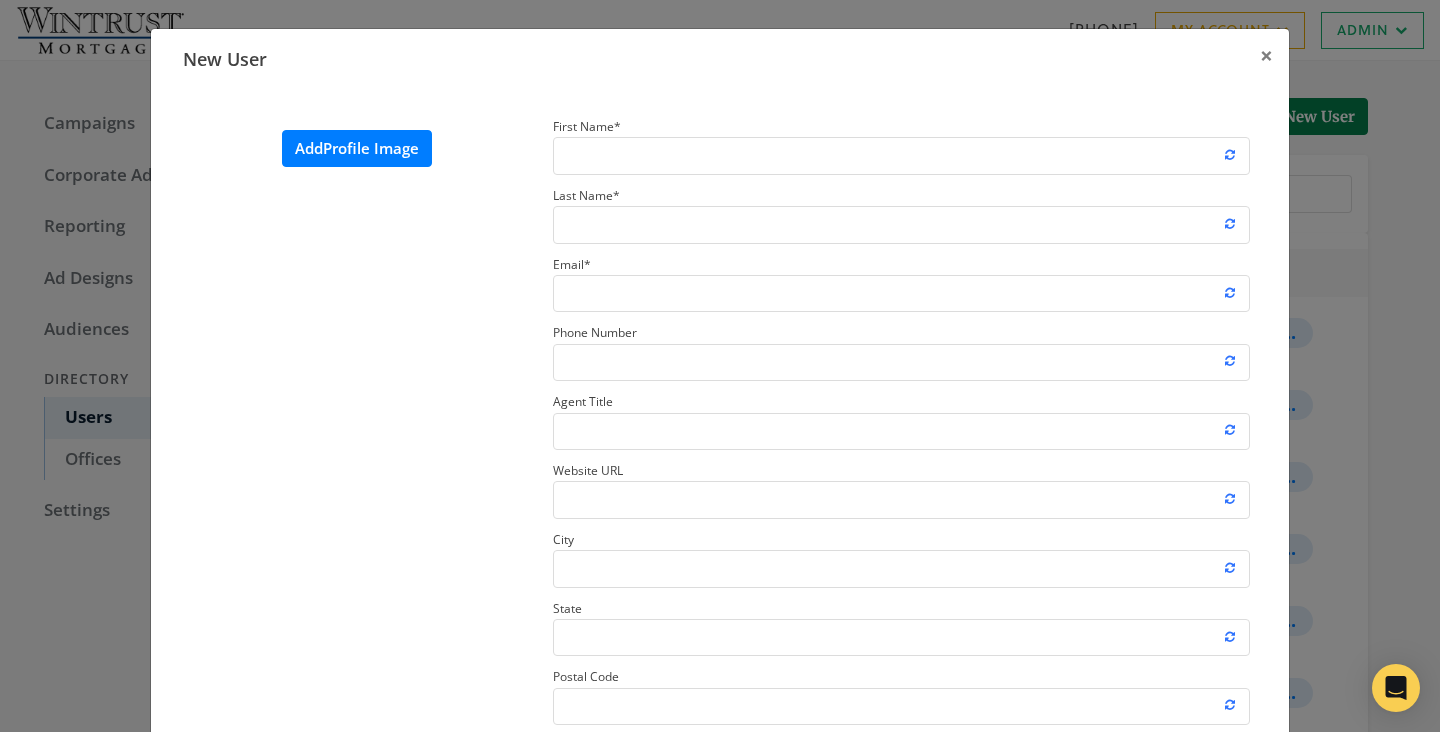 click on "Add  Profile Image" at bounding box center (357, 148) 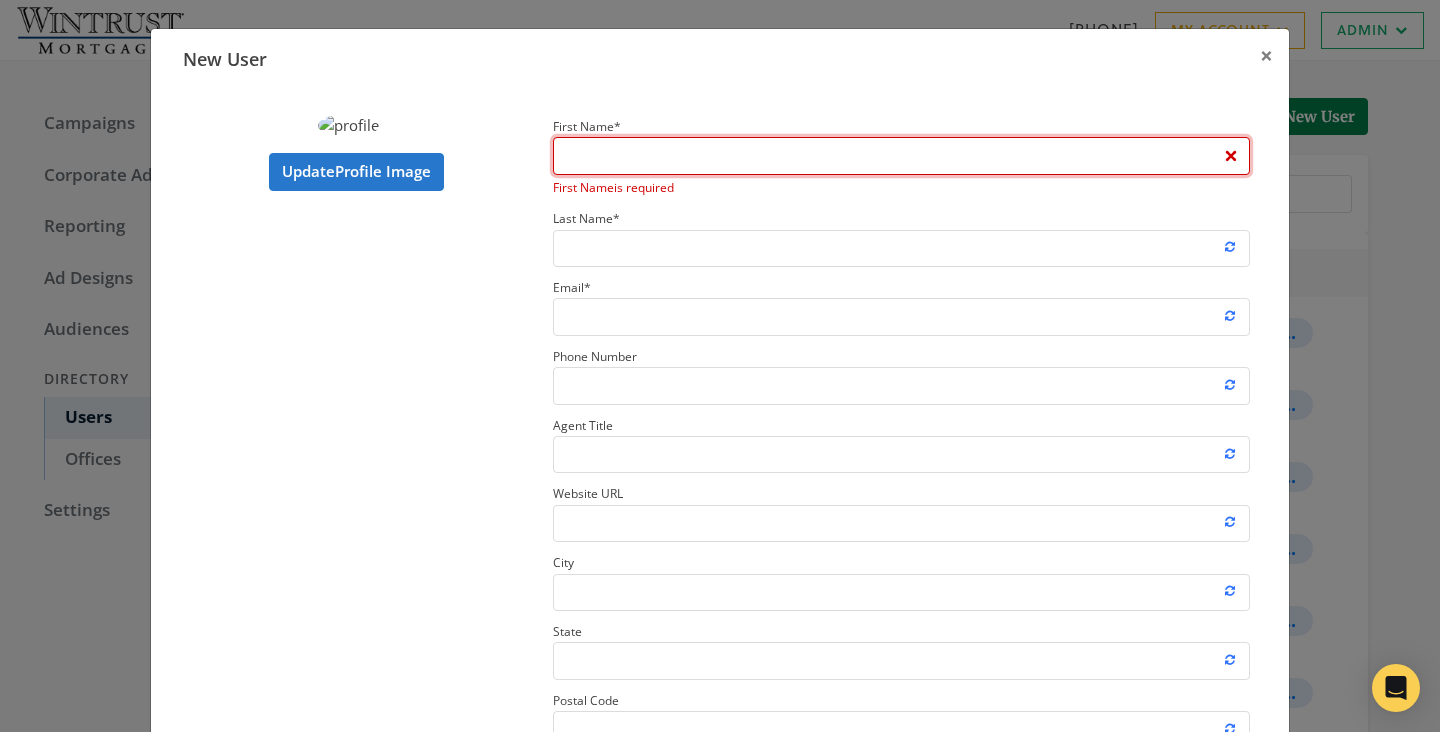 click on "First Name * First Name  is required" at bounding box center [901, 155] 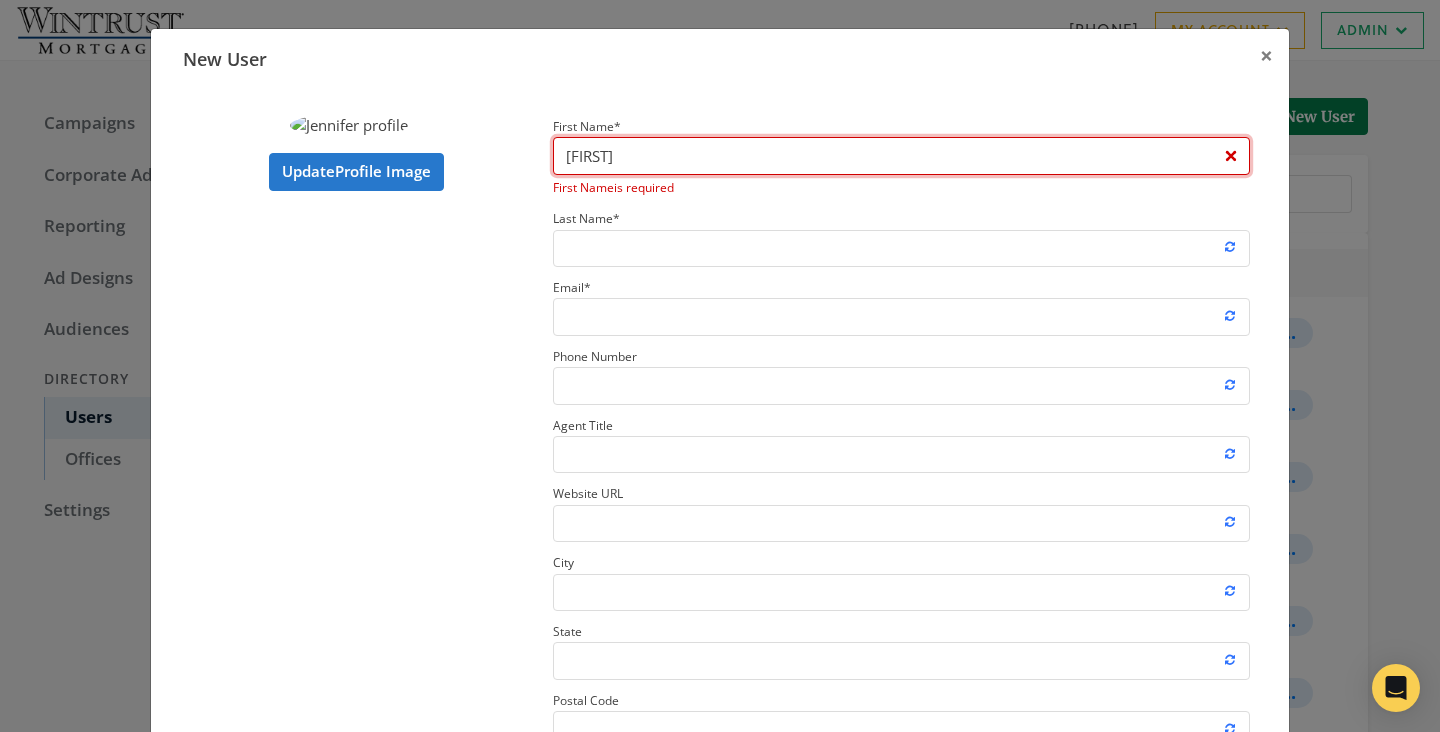 type on "[FIRST]" 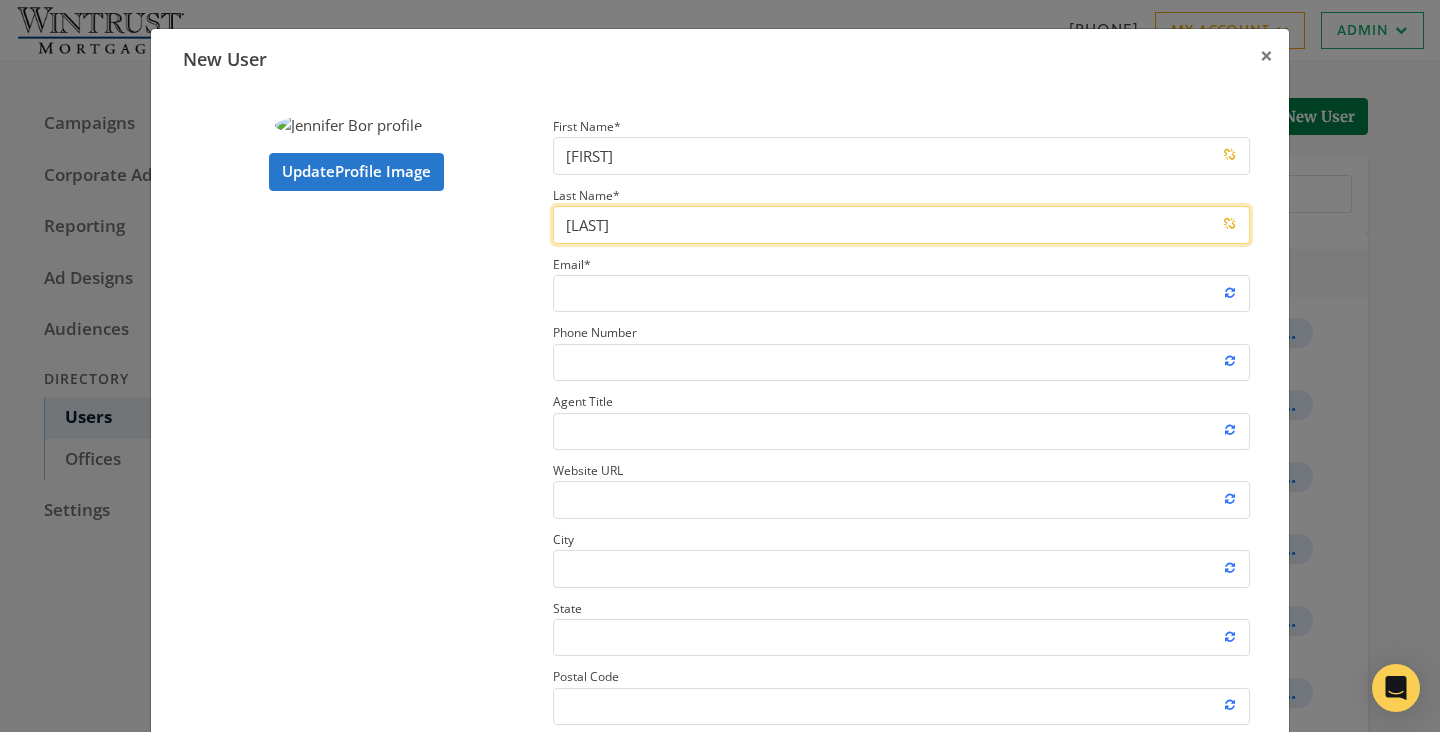 type on "Borik" 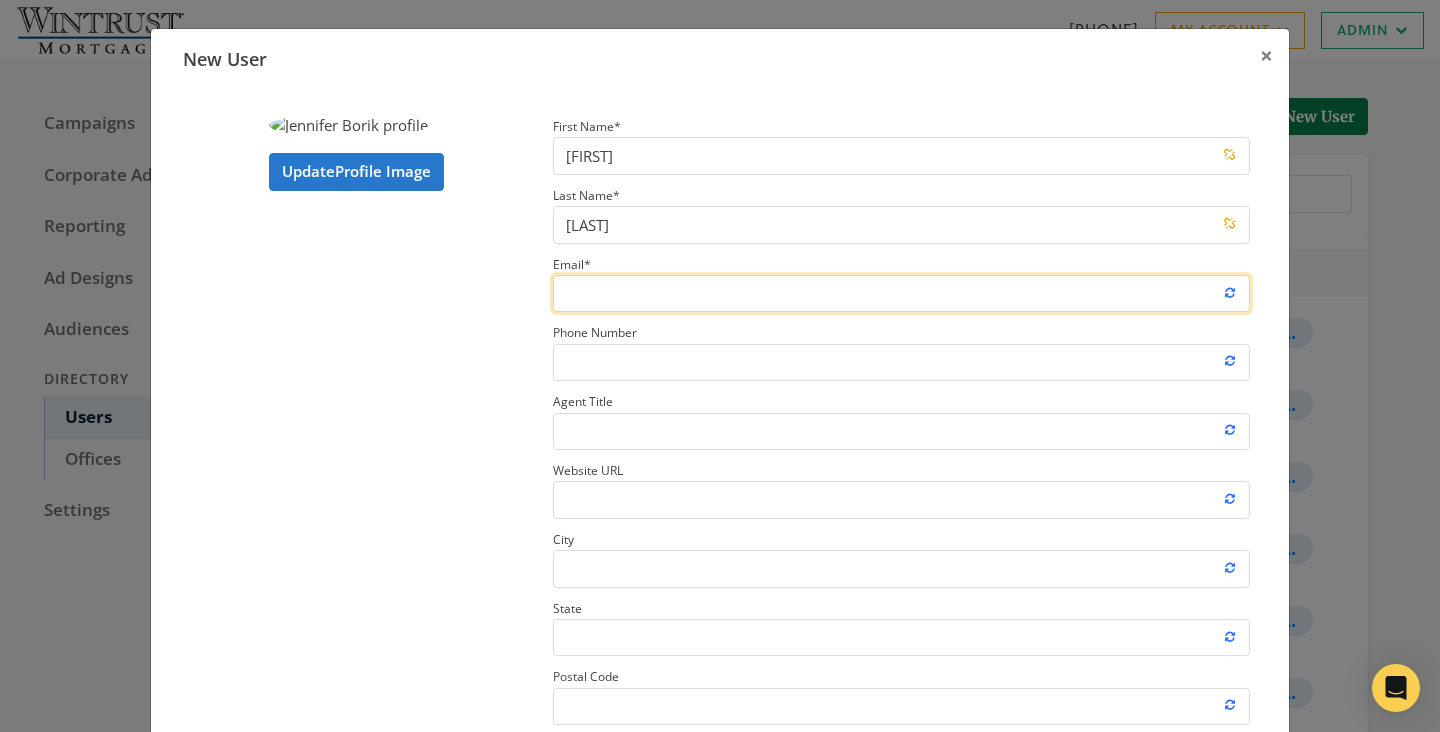 click on "Email *" at bounding box center [901, 293] 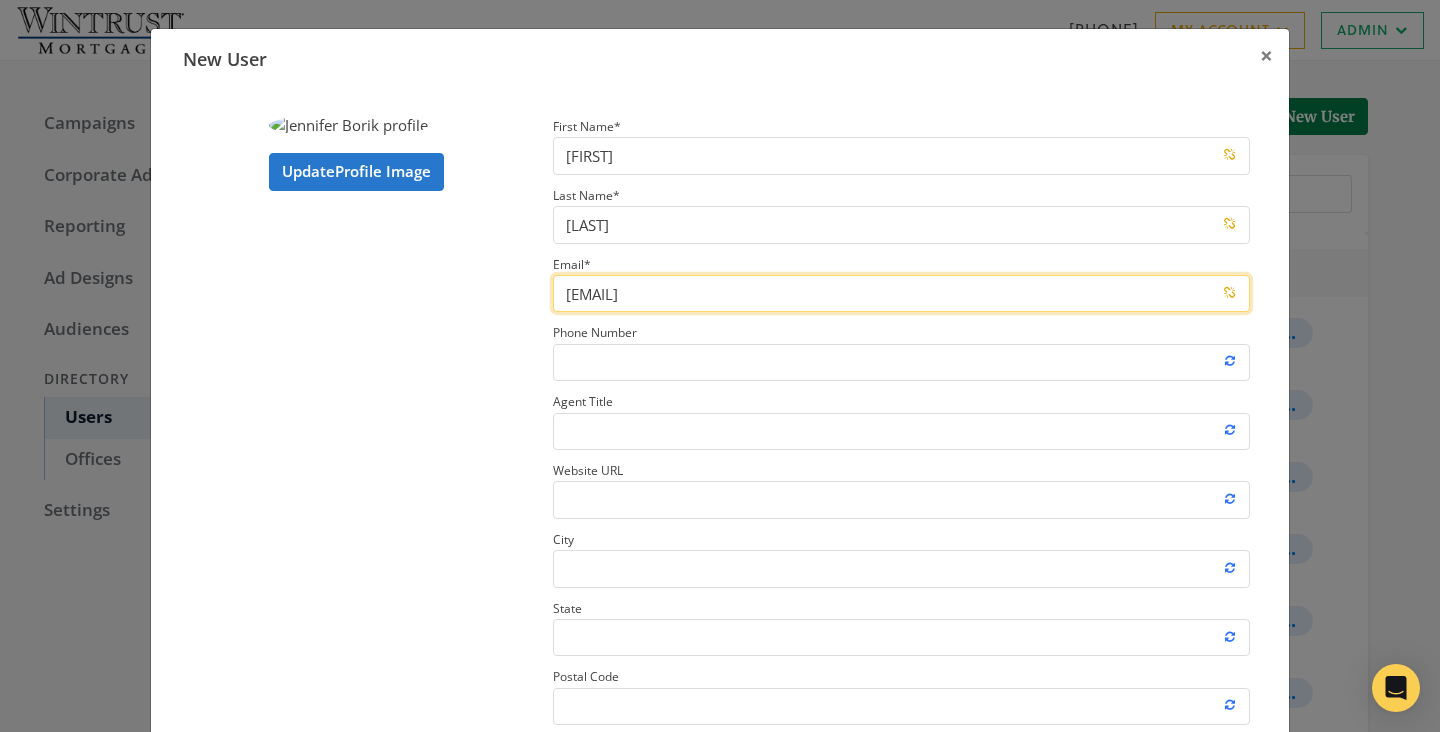 type on "JBorik@wintrustmortgage.com" 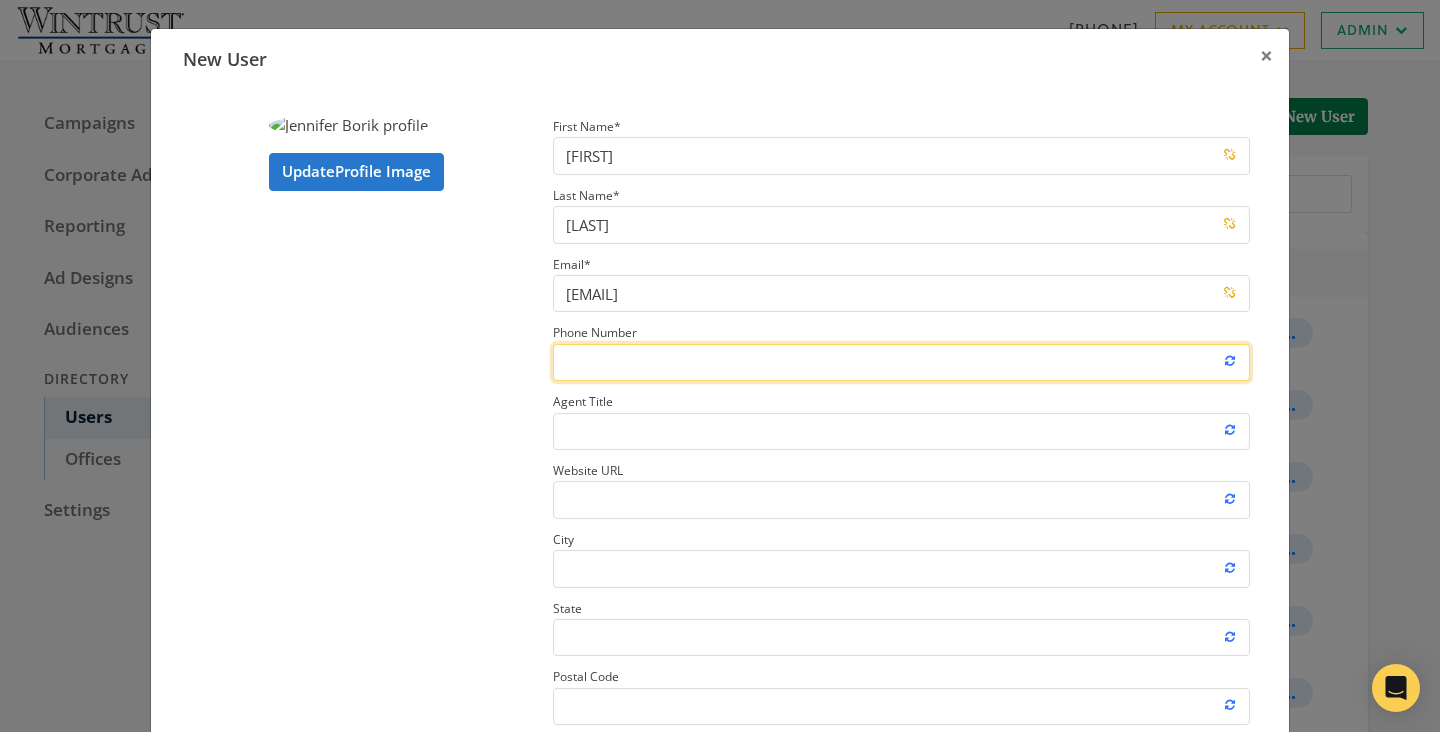click on "Phone Number" at bounding box center [901, 362] 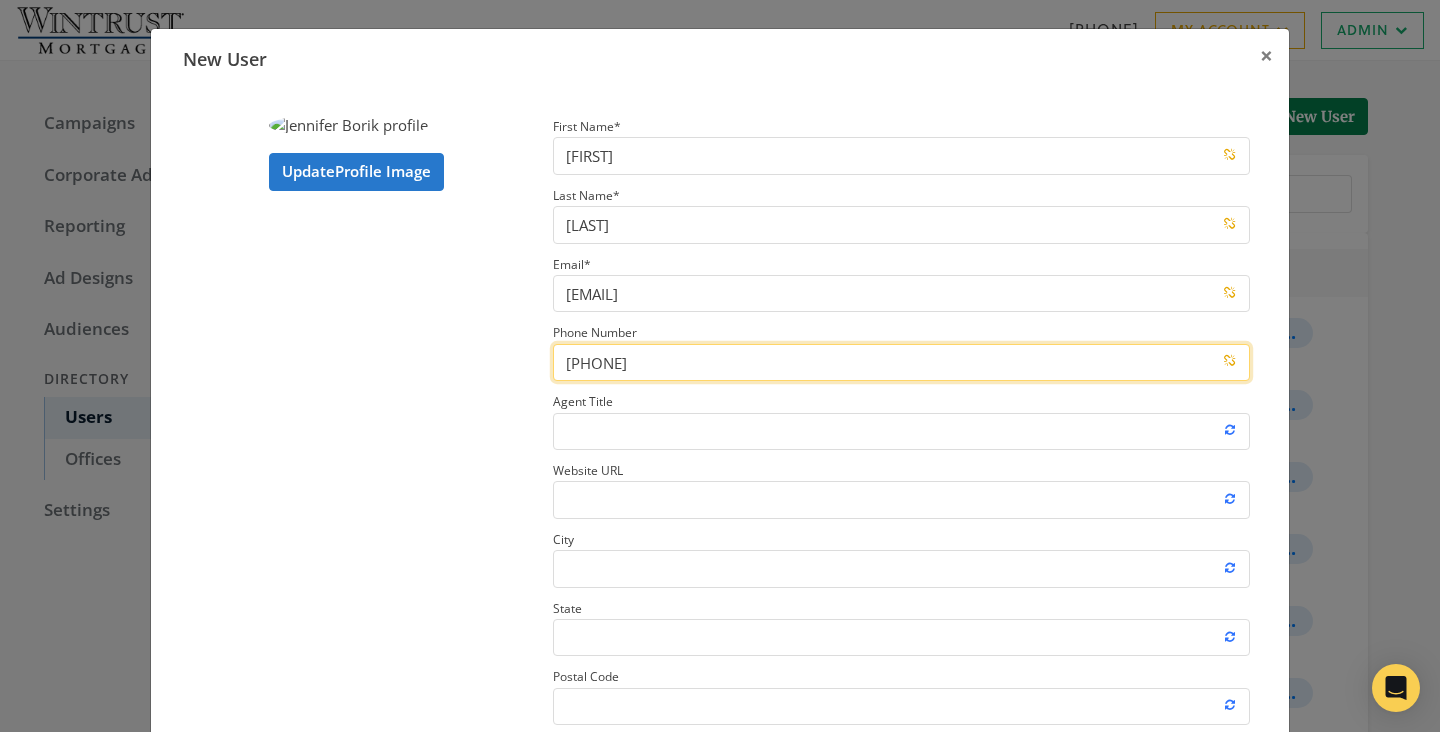 type on "773-938-8215" 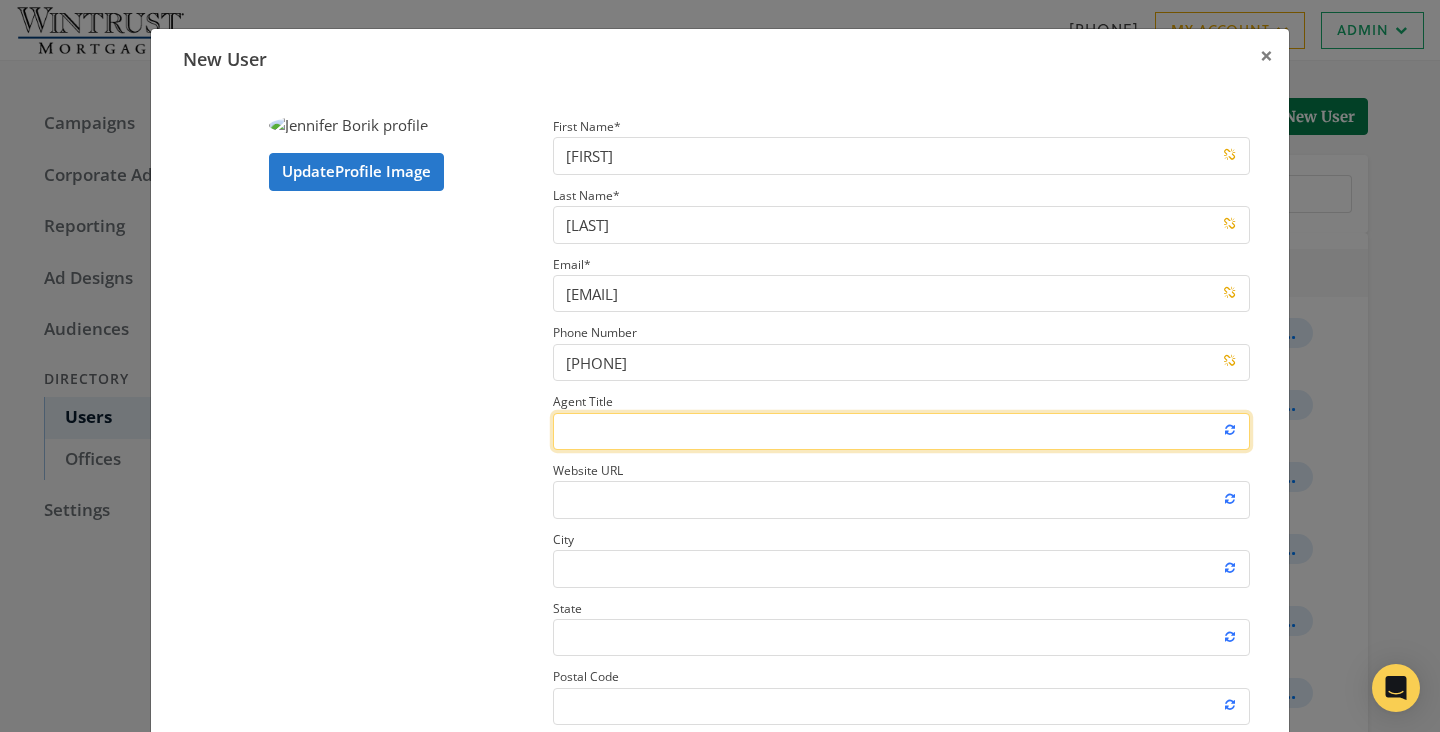 click on "Agent Title" at bounding box center (901, 431) 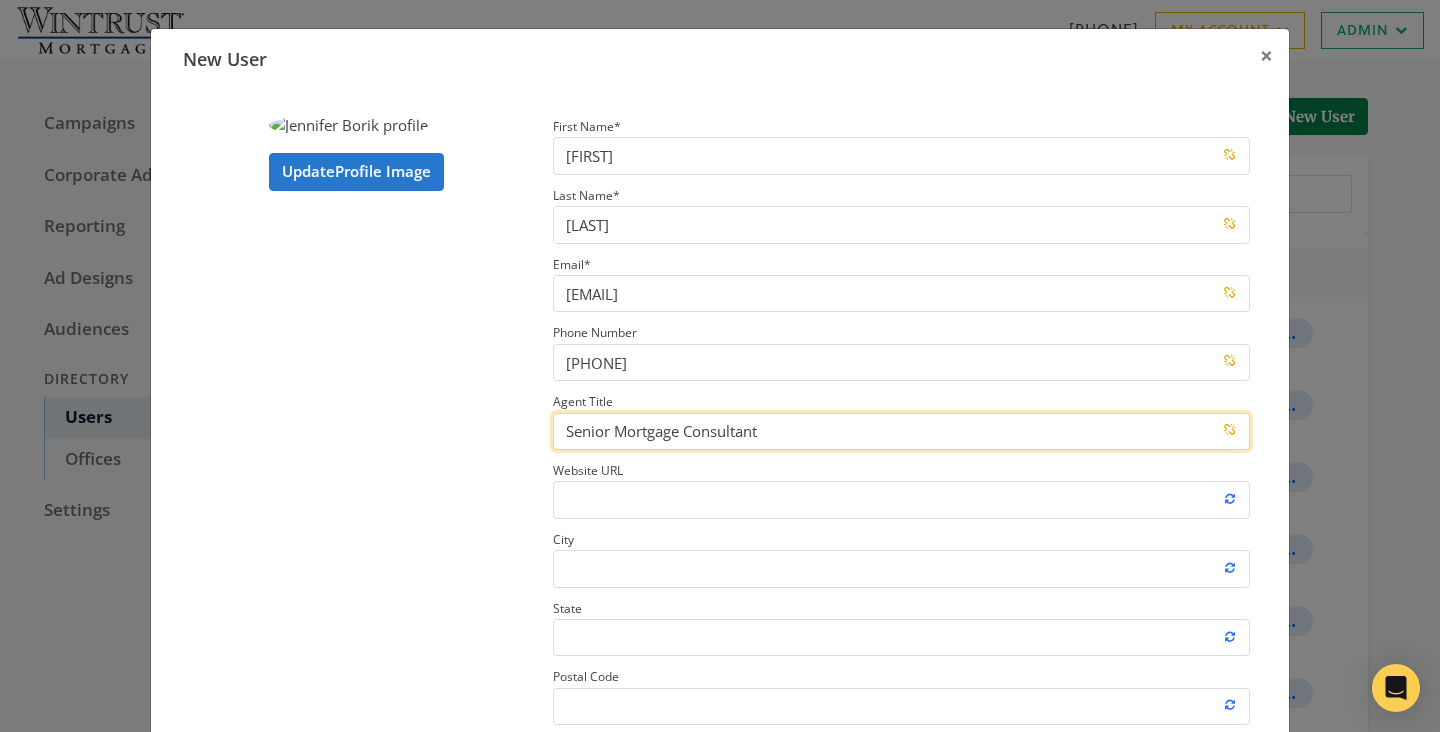 type on "Senior Mortgage Consultant" 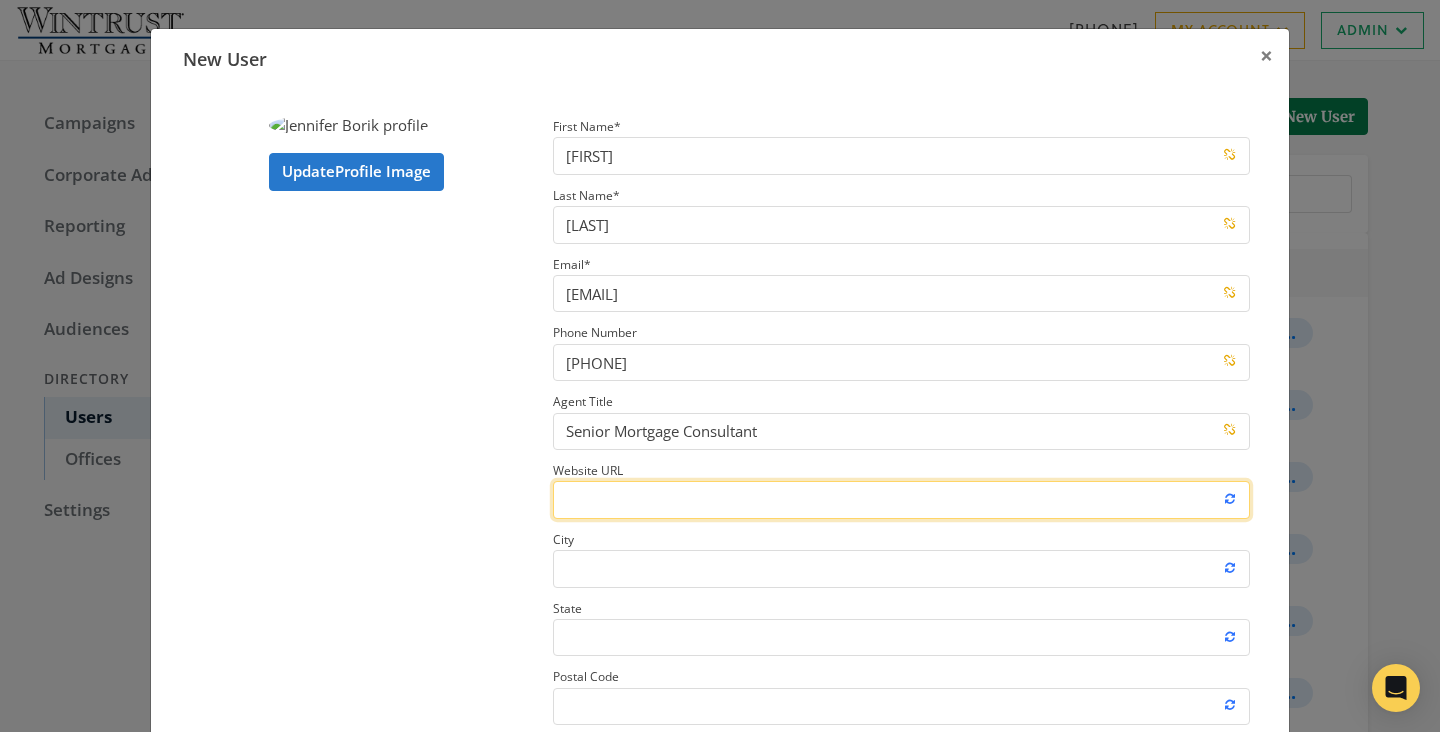 click on "Website URL" at bounding box center (901, 499) 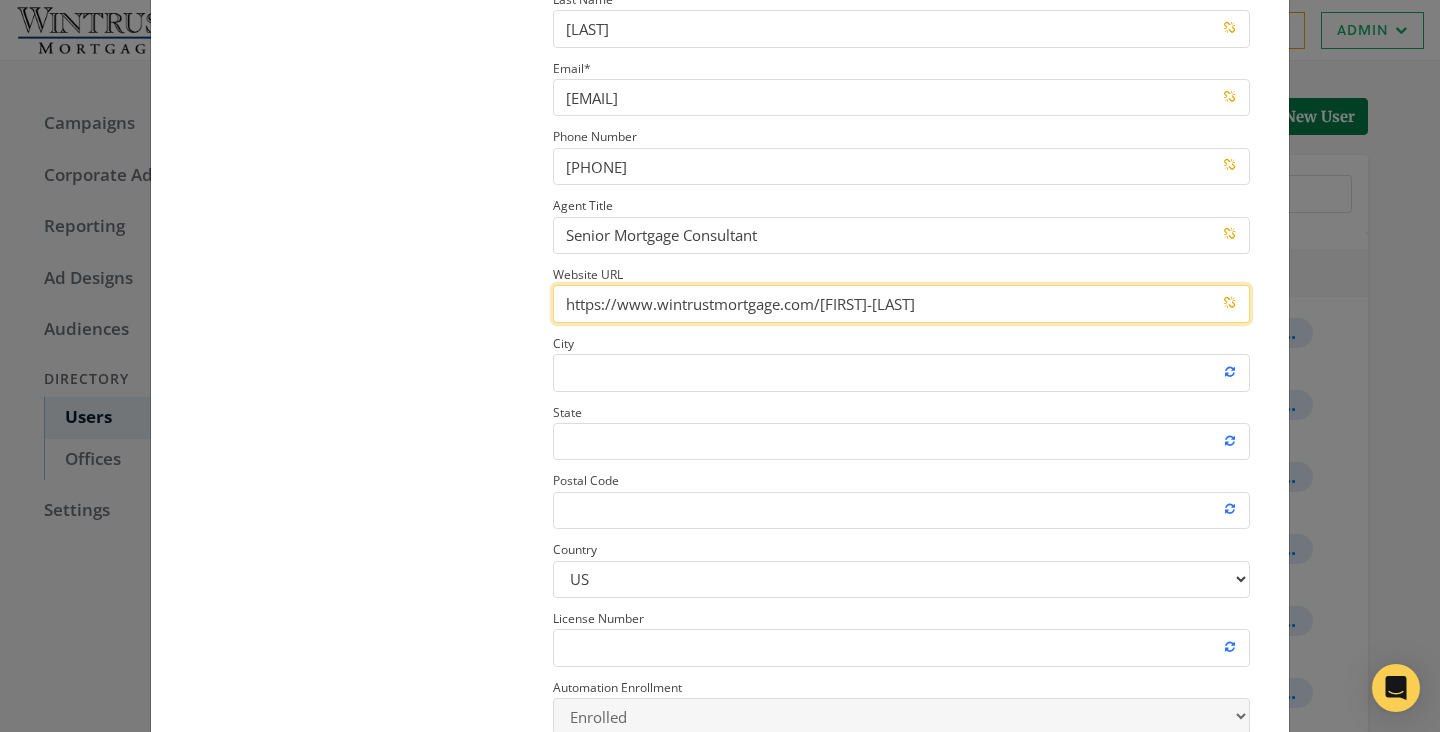 scroll, scrollTop: 201, scrollLeft: 0, axis: vertical 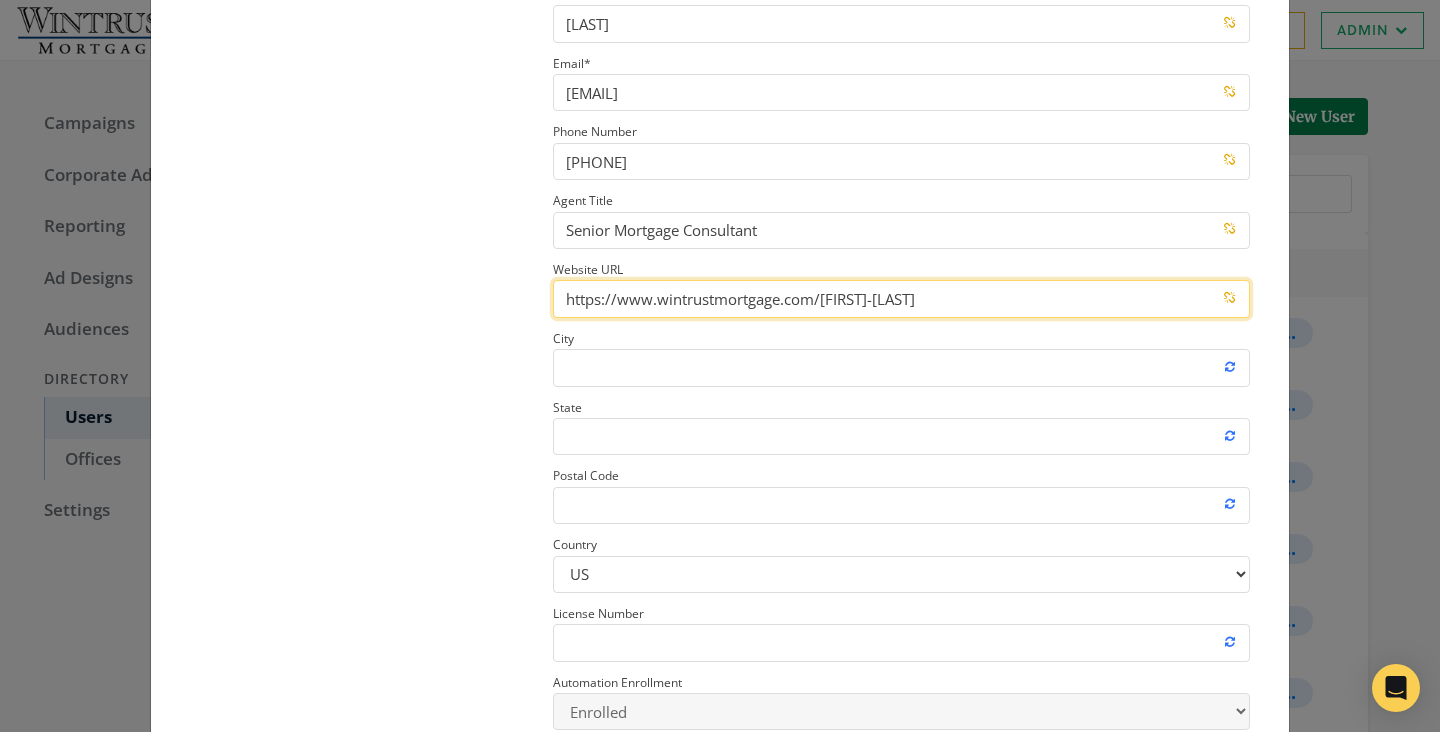type on "https://www.wintrustmortgage.com/jennifer-borik" 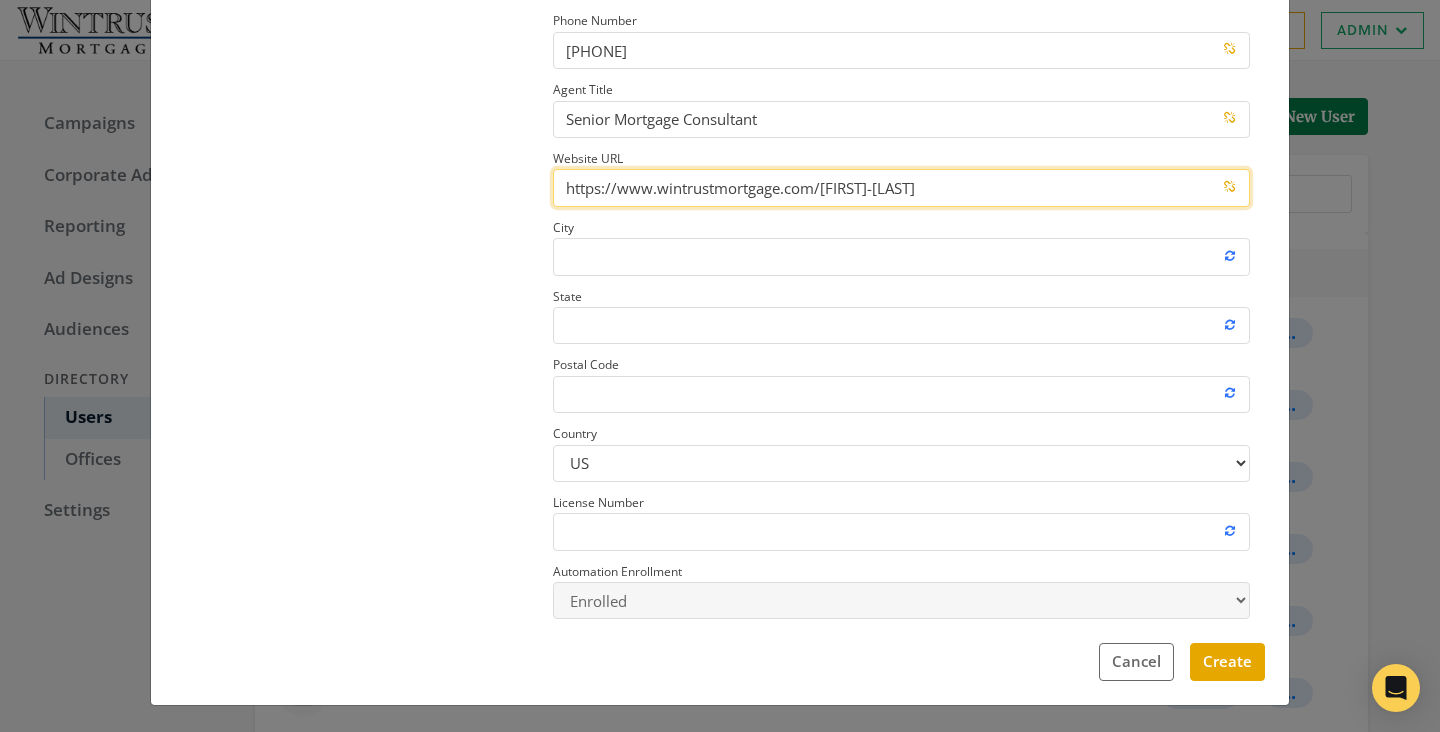 scroll, scrollTop: 314, scrollLeft: 0, axis: vertical 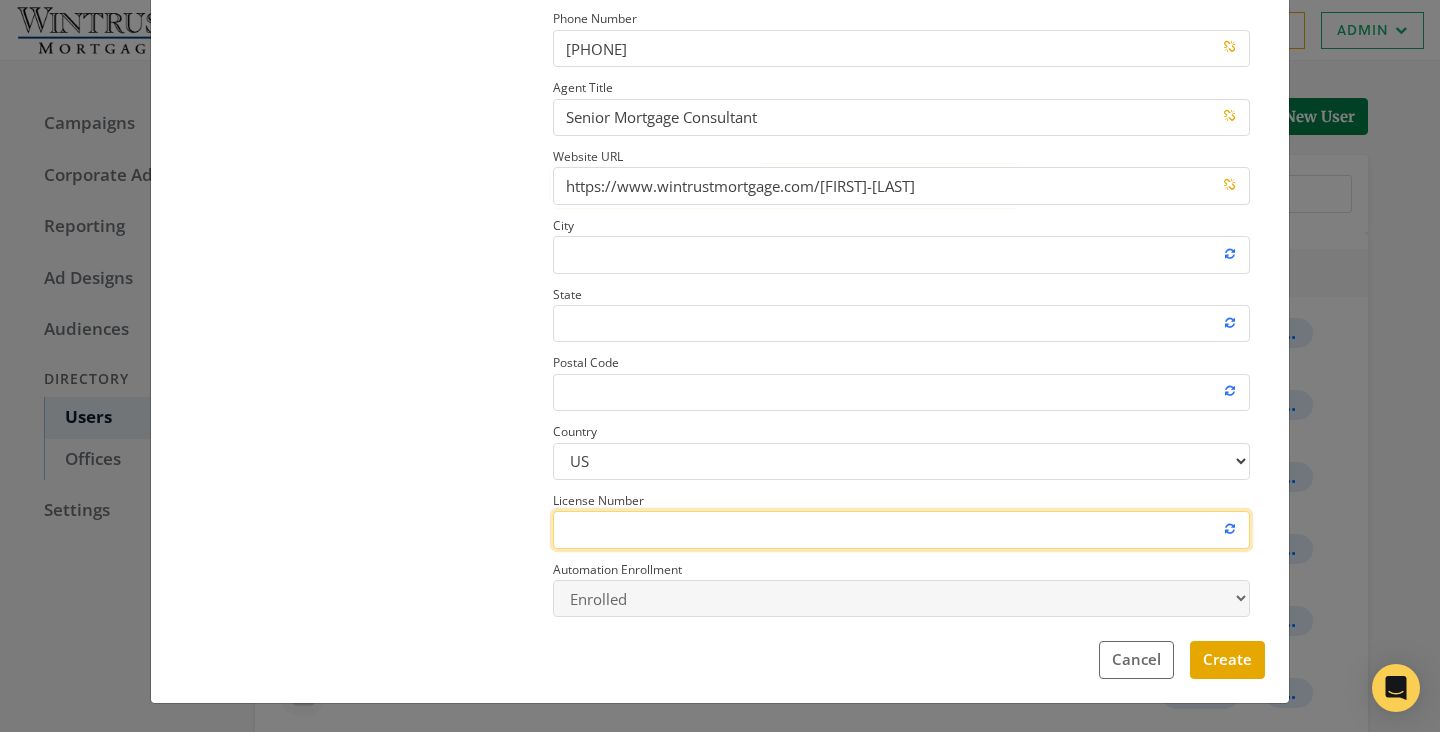 click on "License Number" at bounding box center [901, 529] 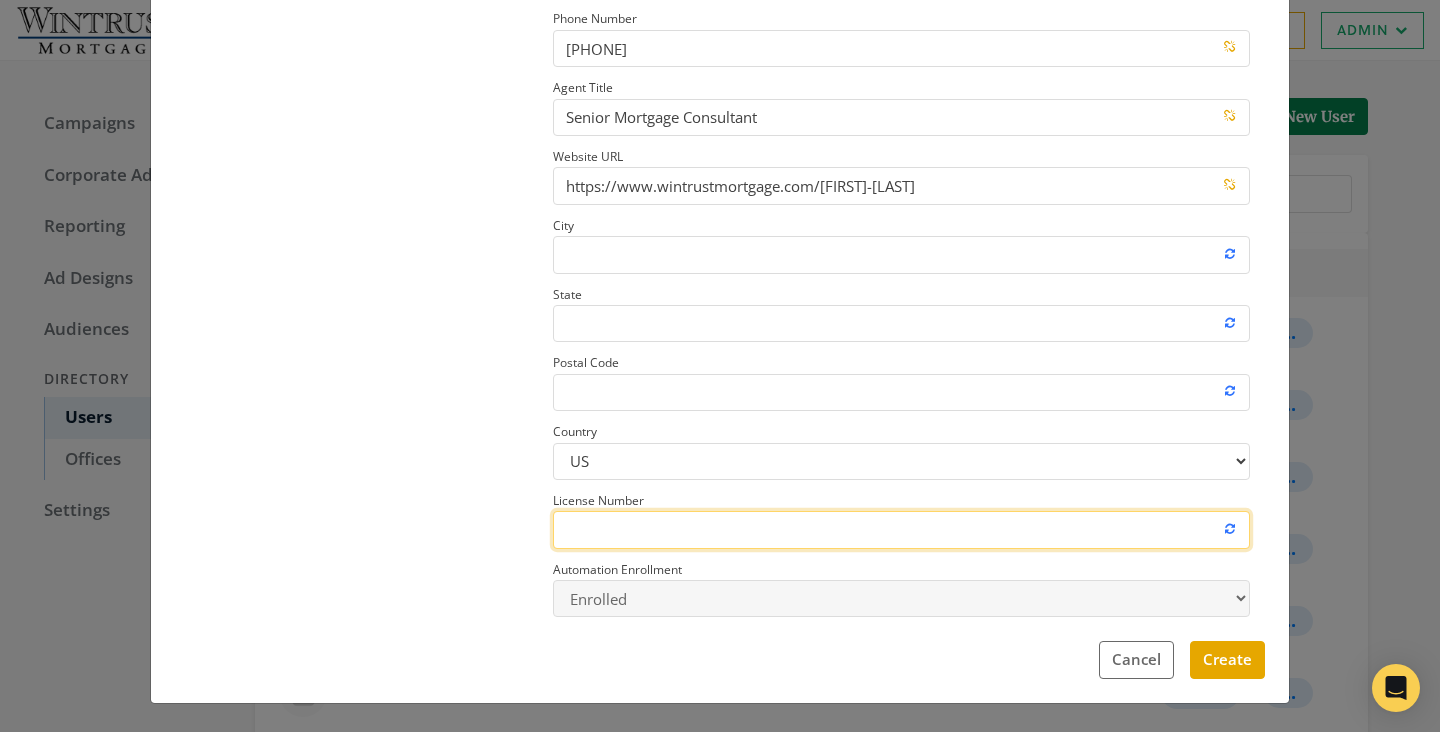paste on "NMLS #230027" 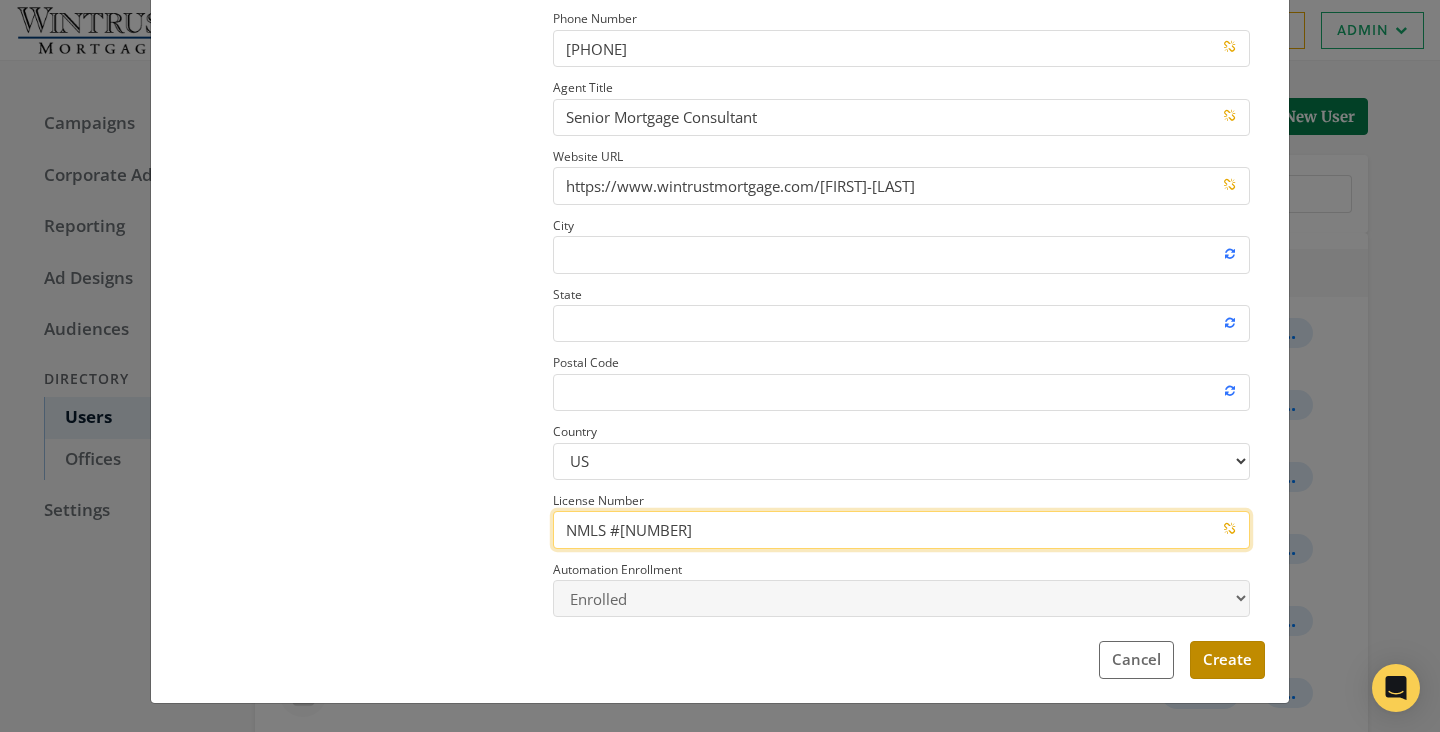 type on "NMLS #230027" 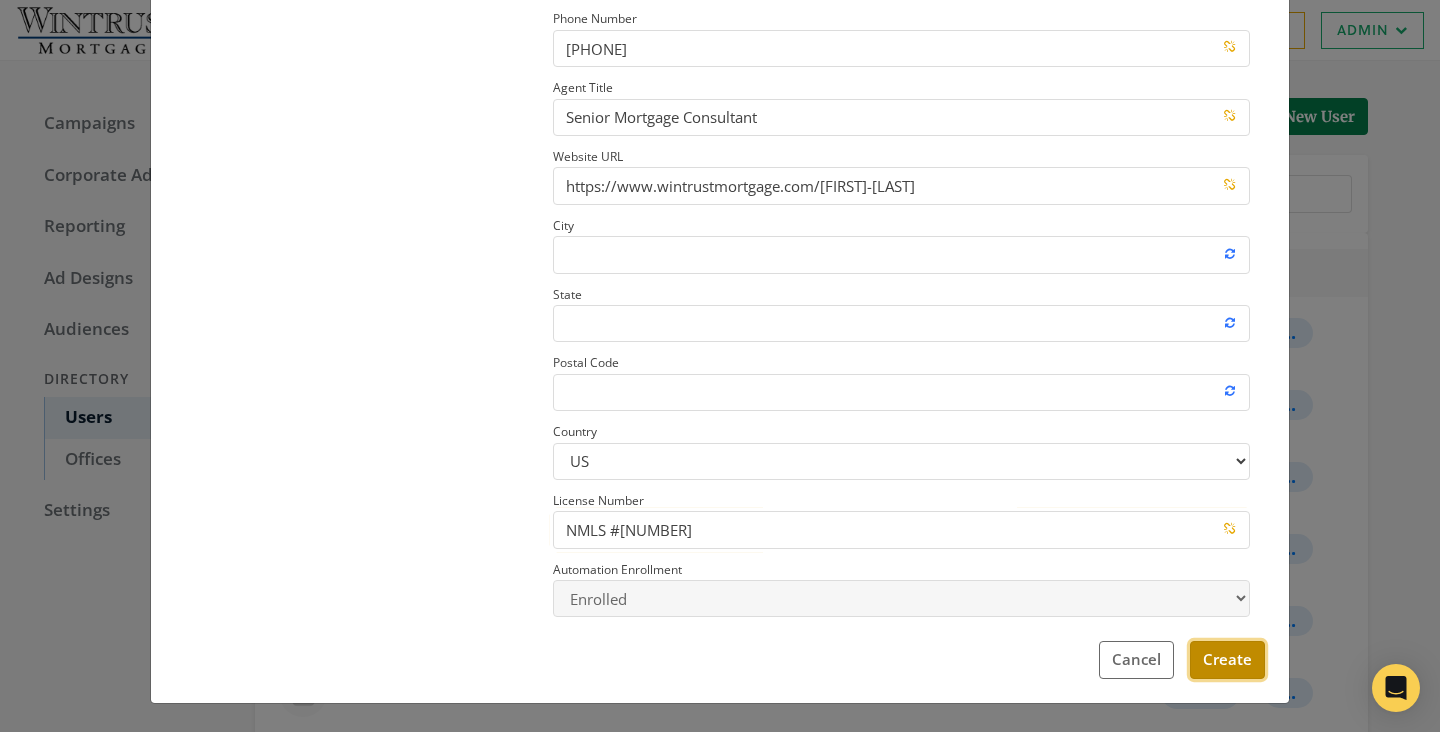 click on "Create" at bounding box center (1227, 659) 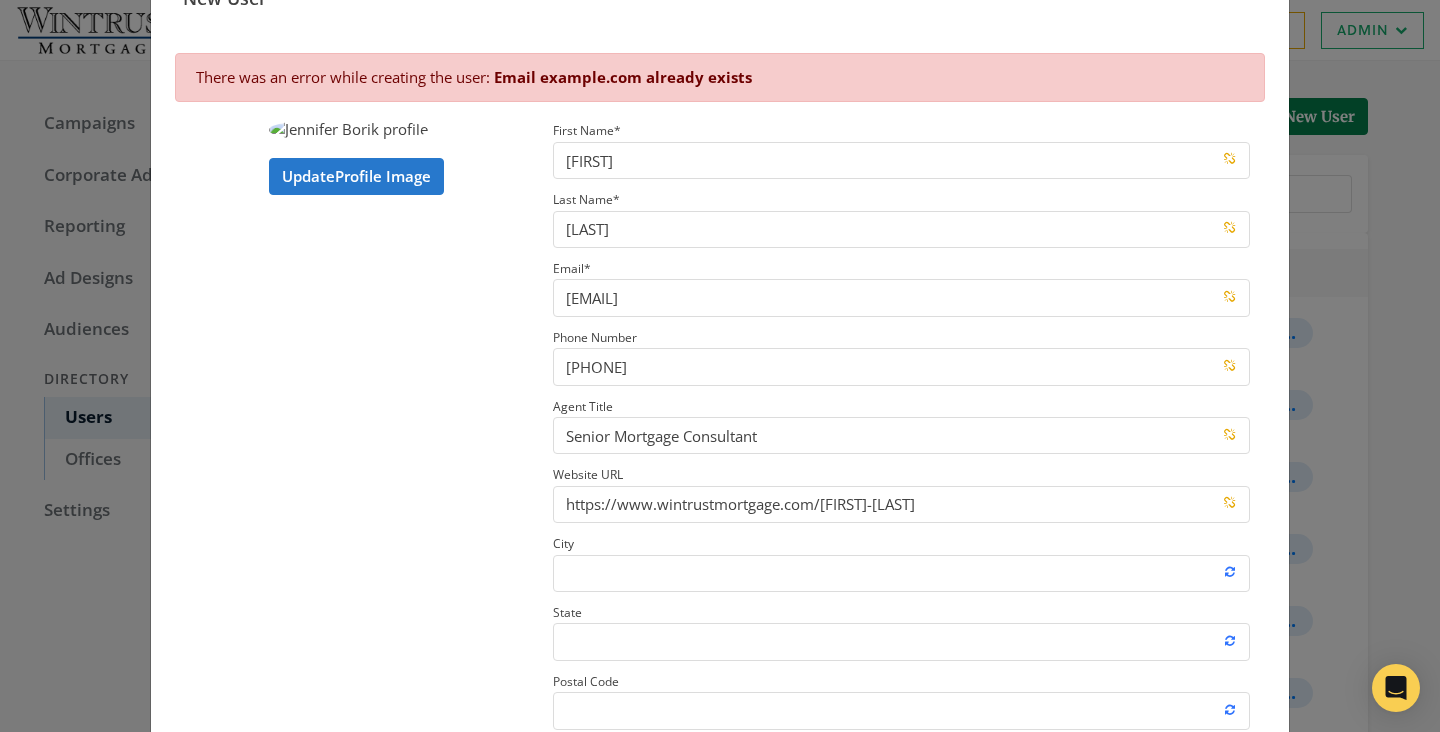 scroll, scrollTop: 0, scrollLeft: 0, axis: both 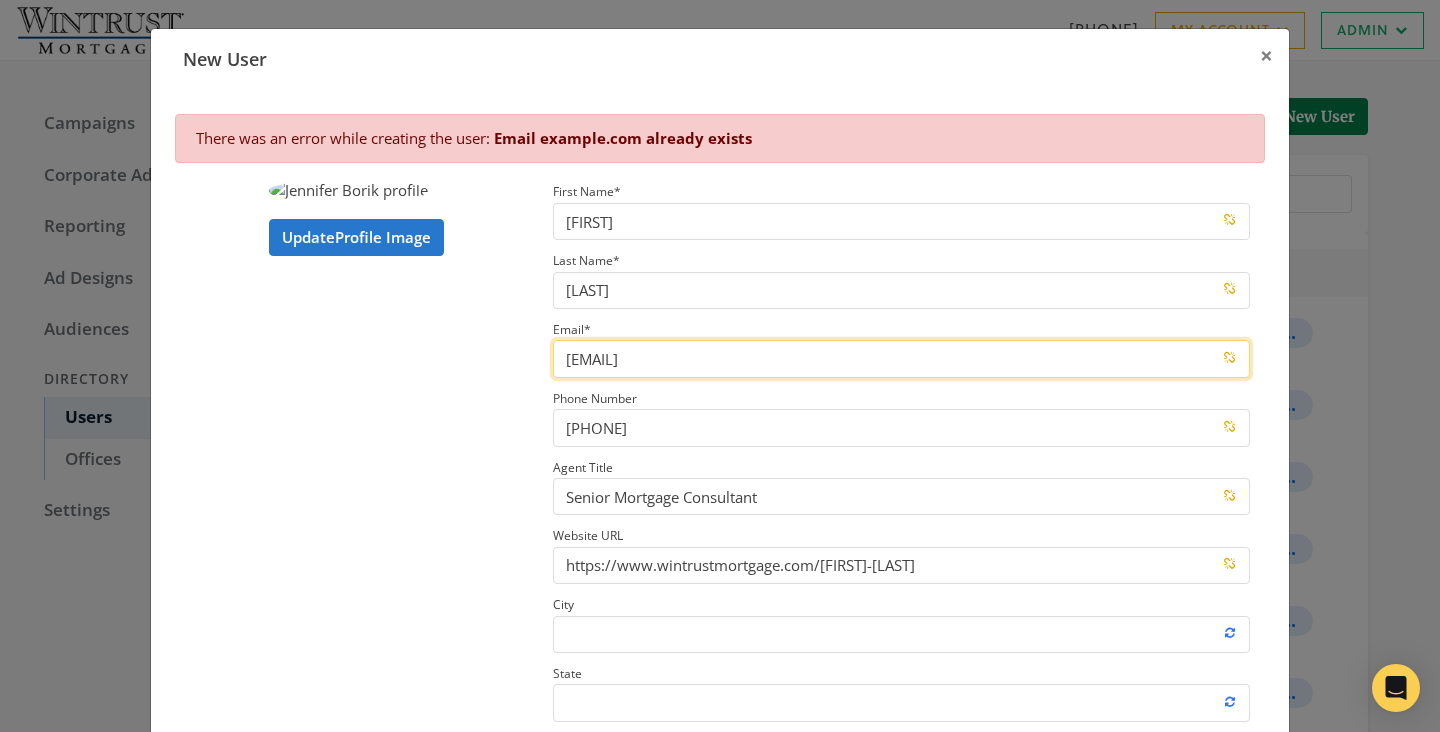 click on "JBorik@wintrustmortgage.com" at bounding box center [901, 358] 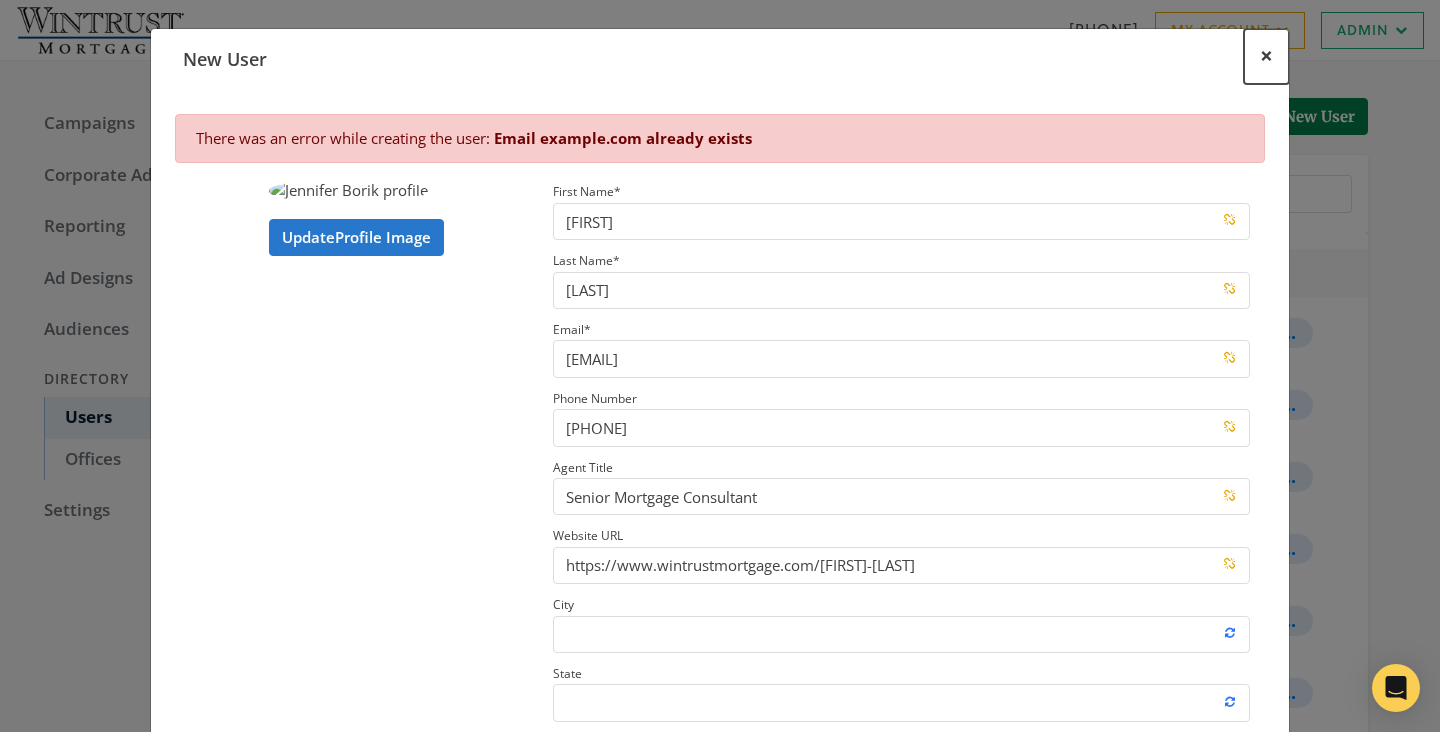 click on "×" at bounding box center (1266, 55) 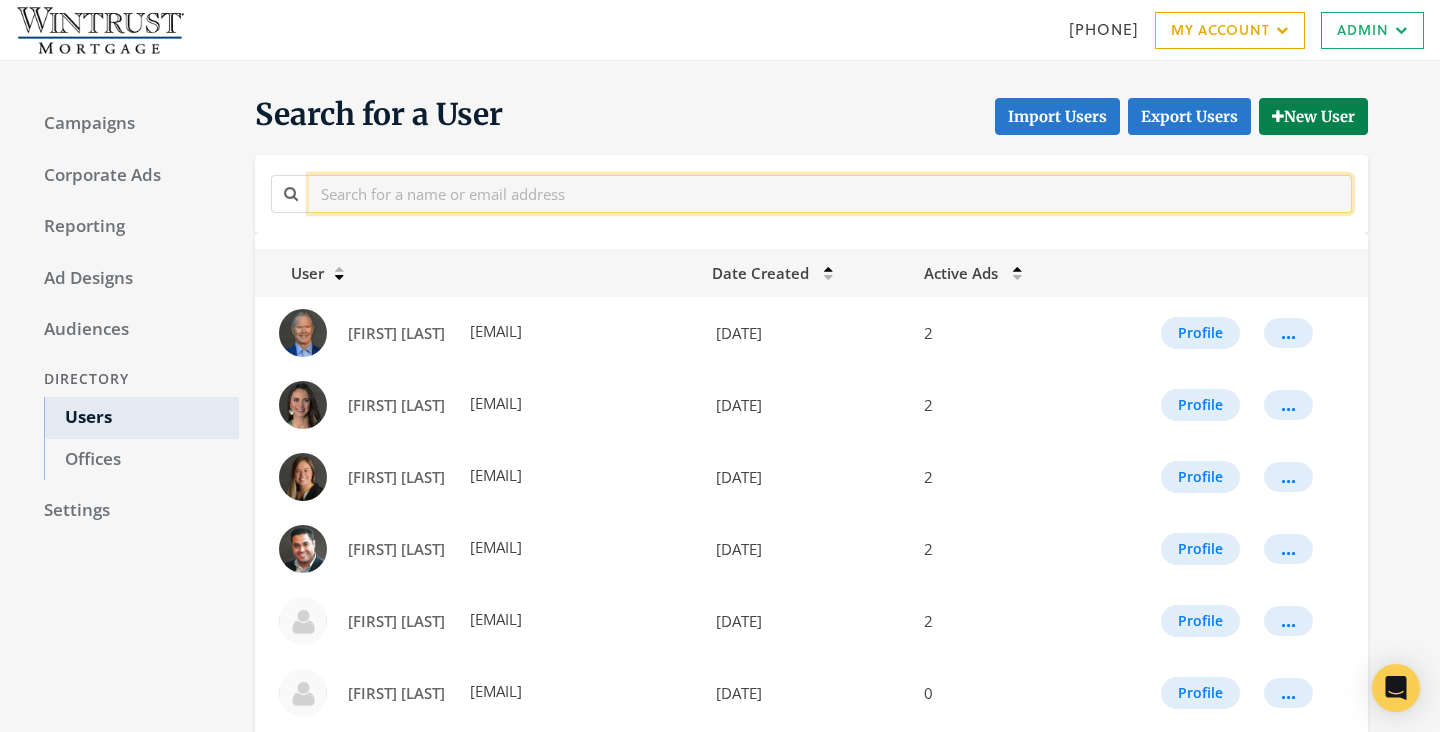 click at bounding box center [830, 193] 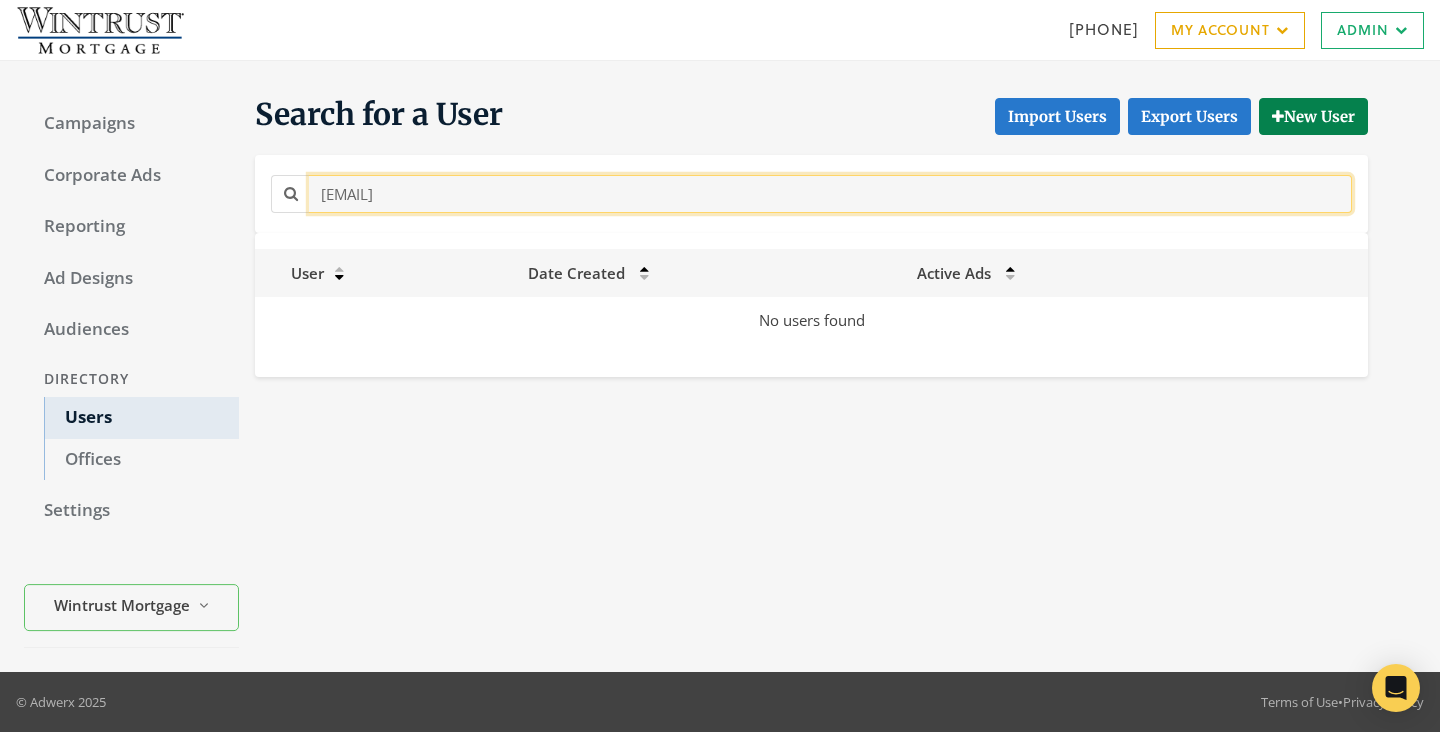 type on "JBorik@wintrustmortgage.com" 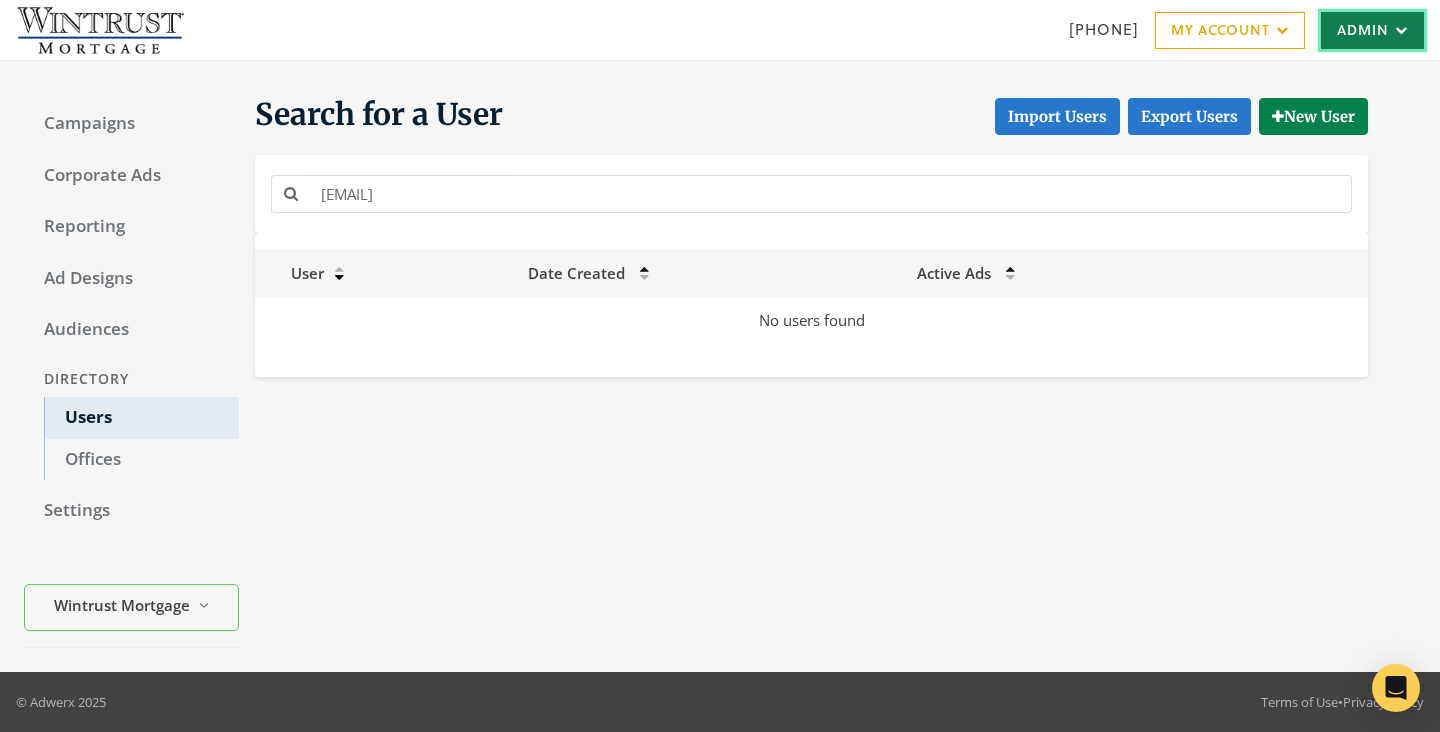 click on "Admin" at bounding box center [1372, 30] 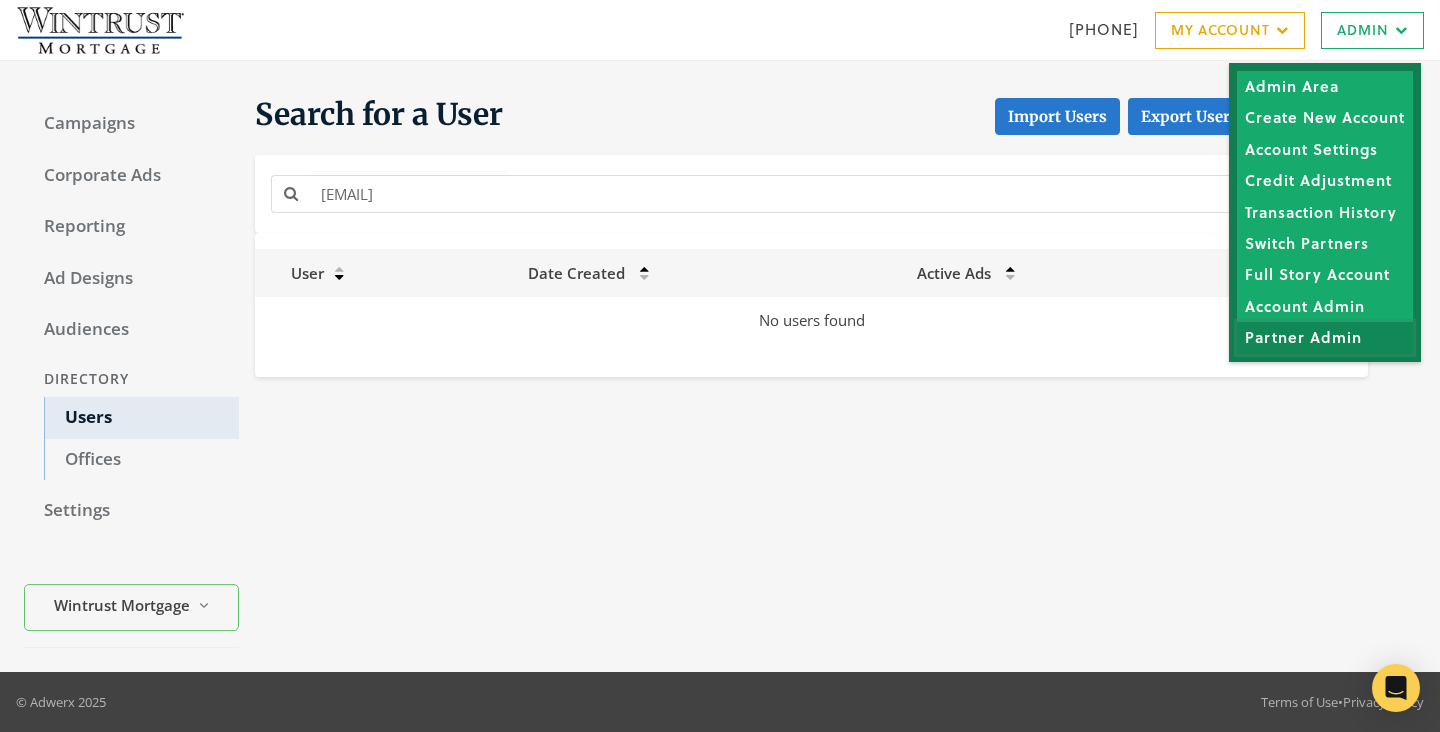 click on "Partner Admin" at bounding box center [1325, 337] 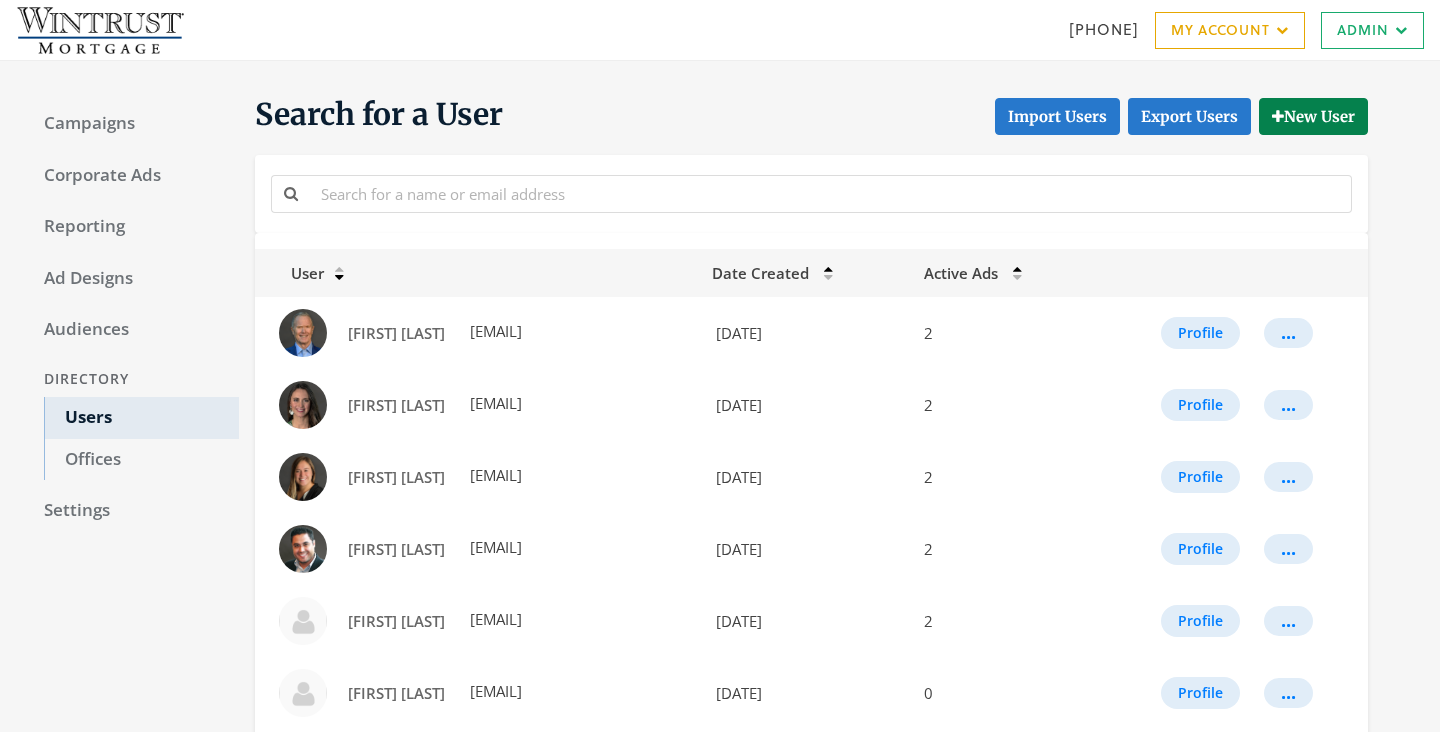 scroll, scrollTop: 0, scrollLeft: 0, axis: both 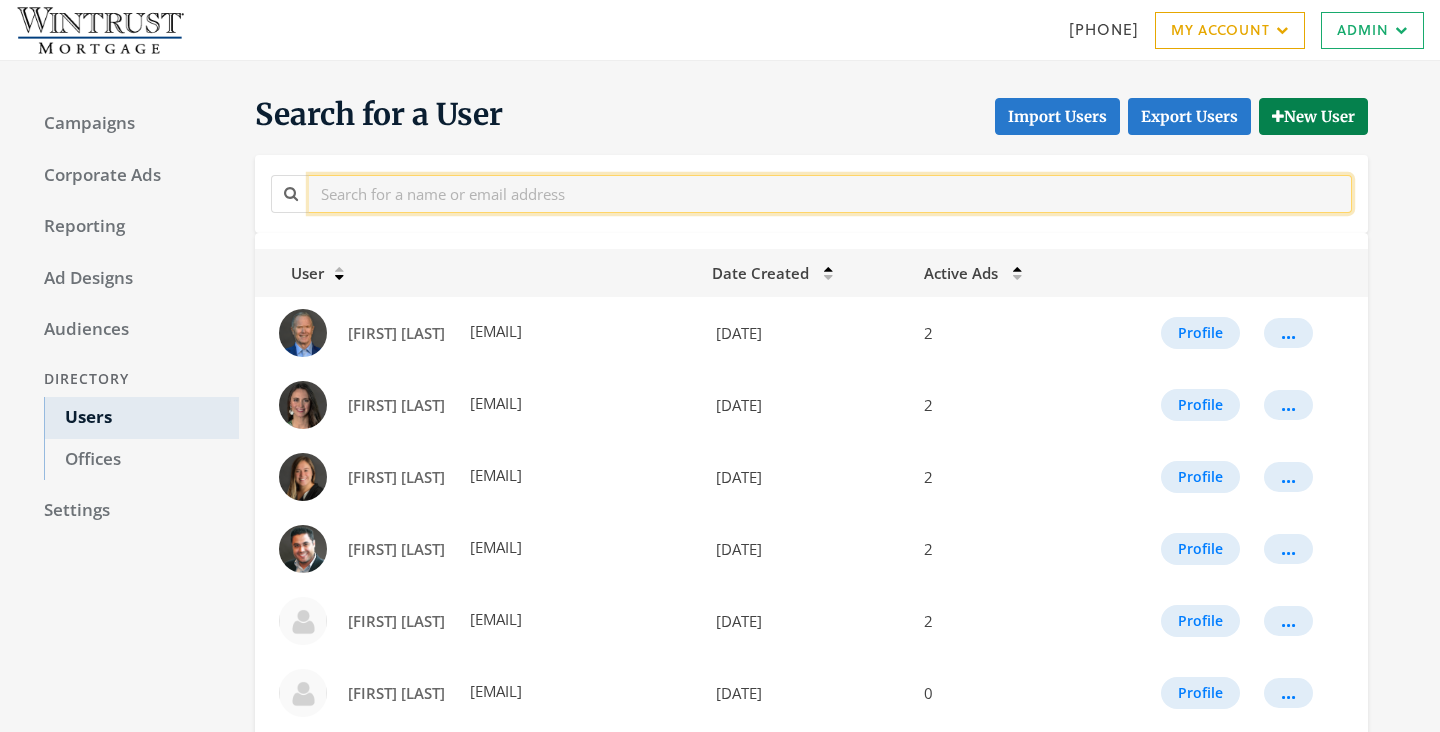 click at bounding box center [830, 193] 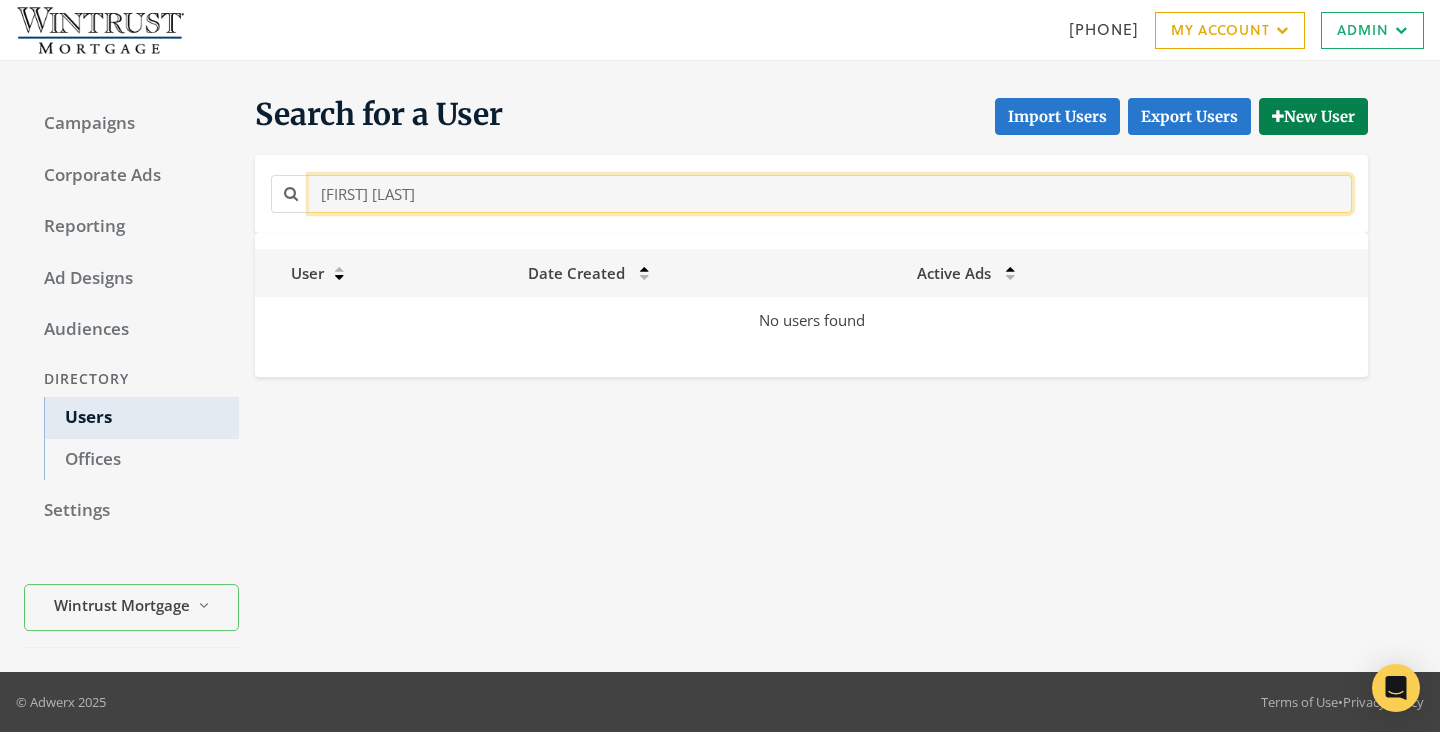 type on "jennifer bor" 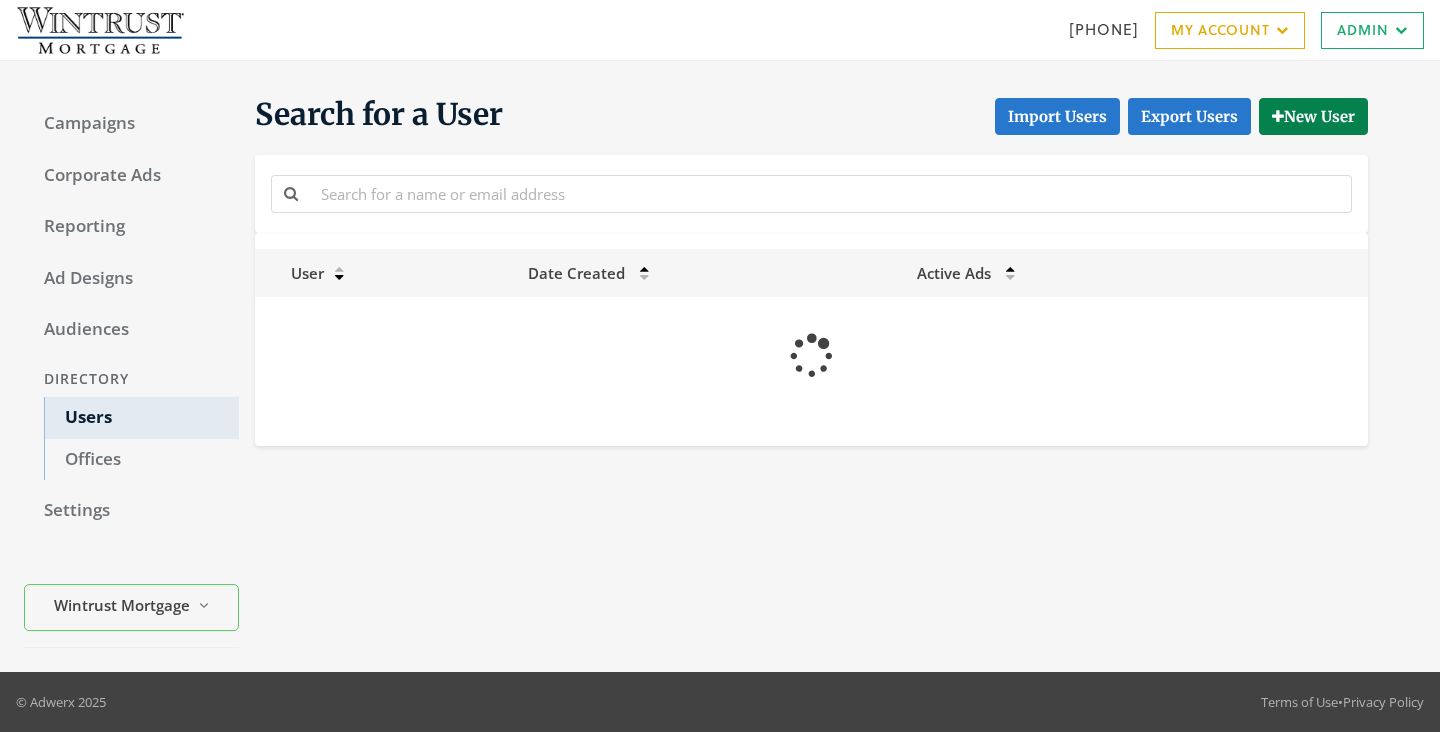 scroll, scrollTop: 0, scrollLeft: 0, axis: both 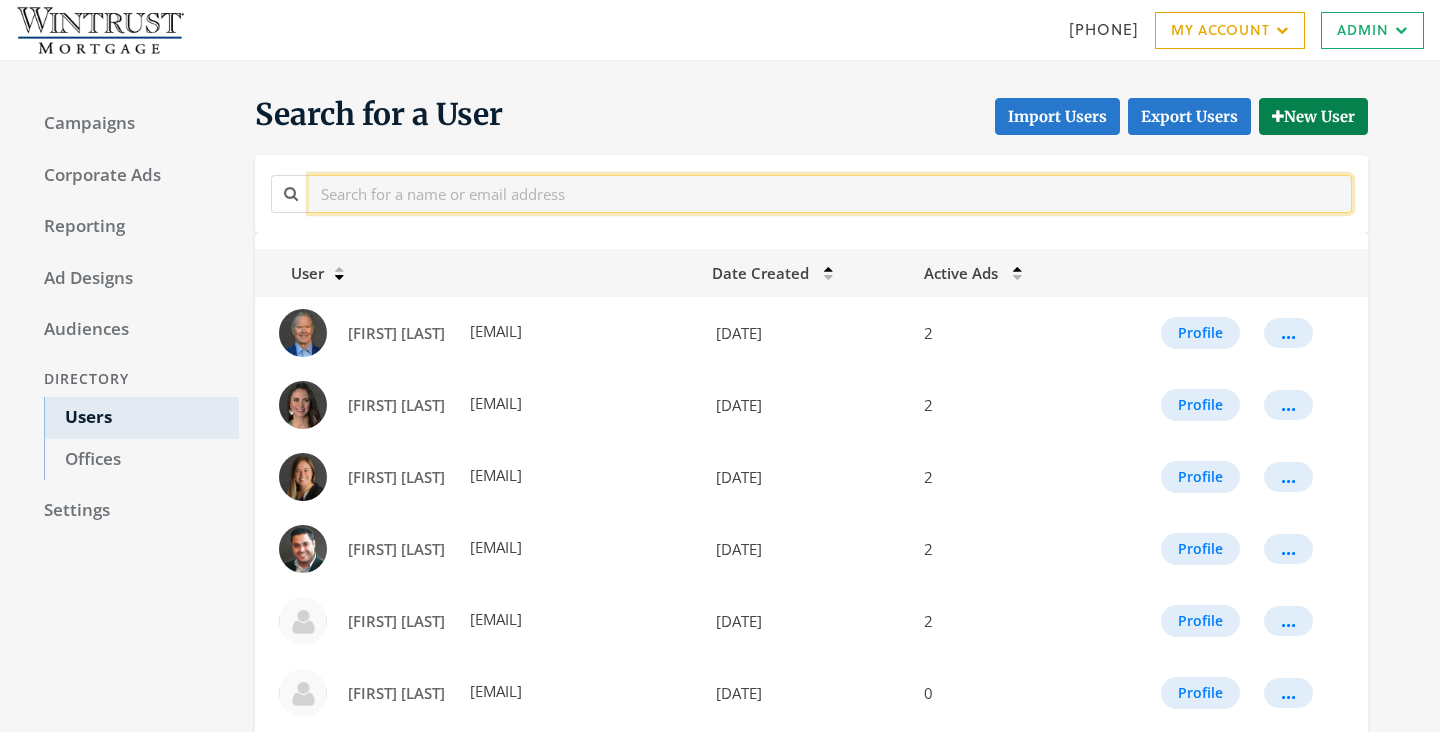 click at bounding box center [830, 193] 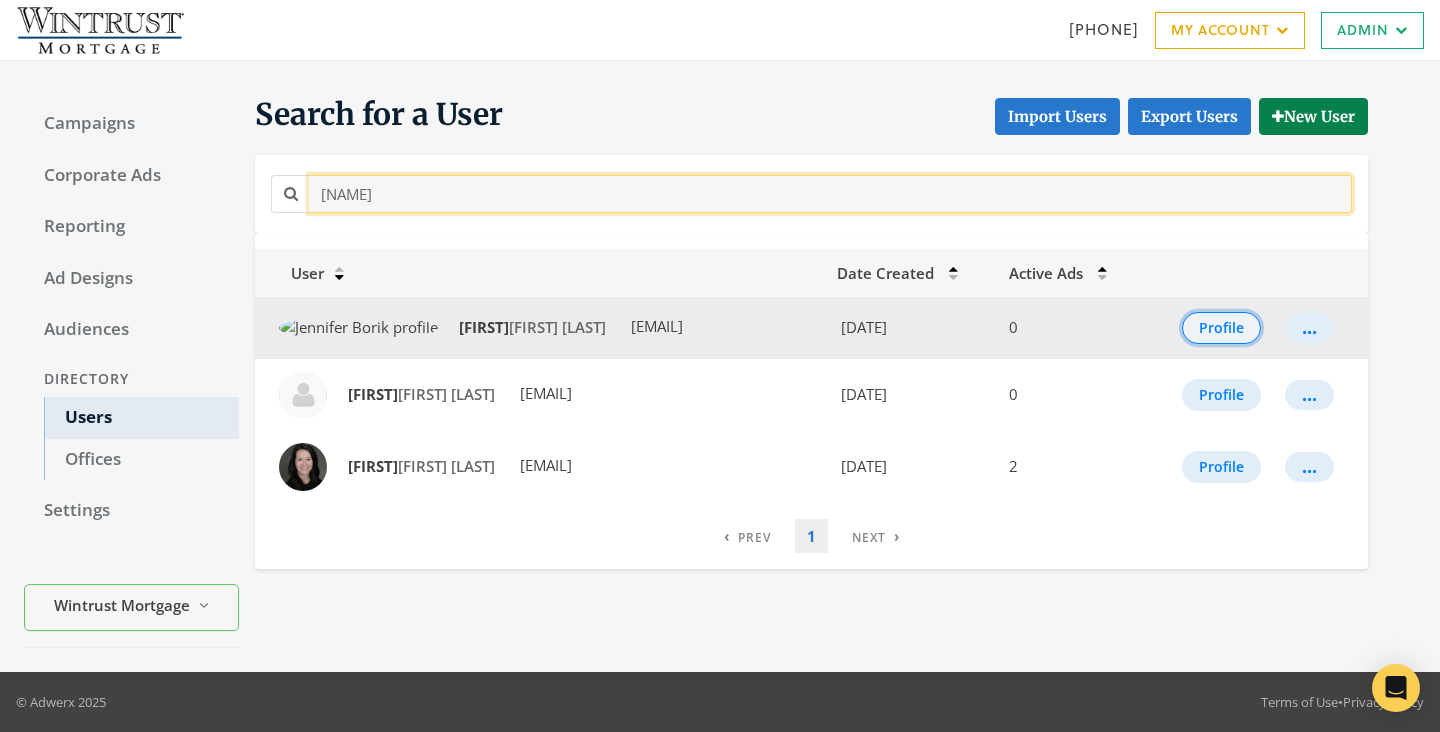 type on "jenn" 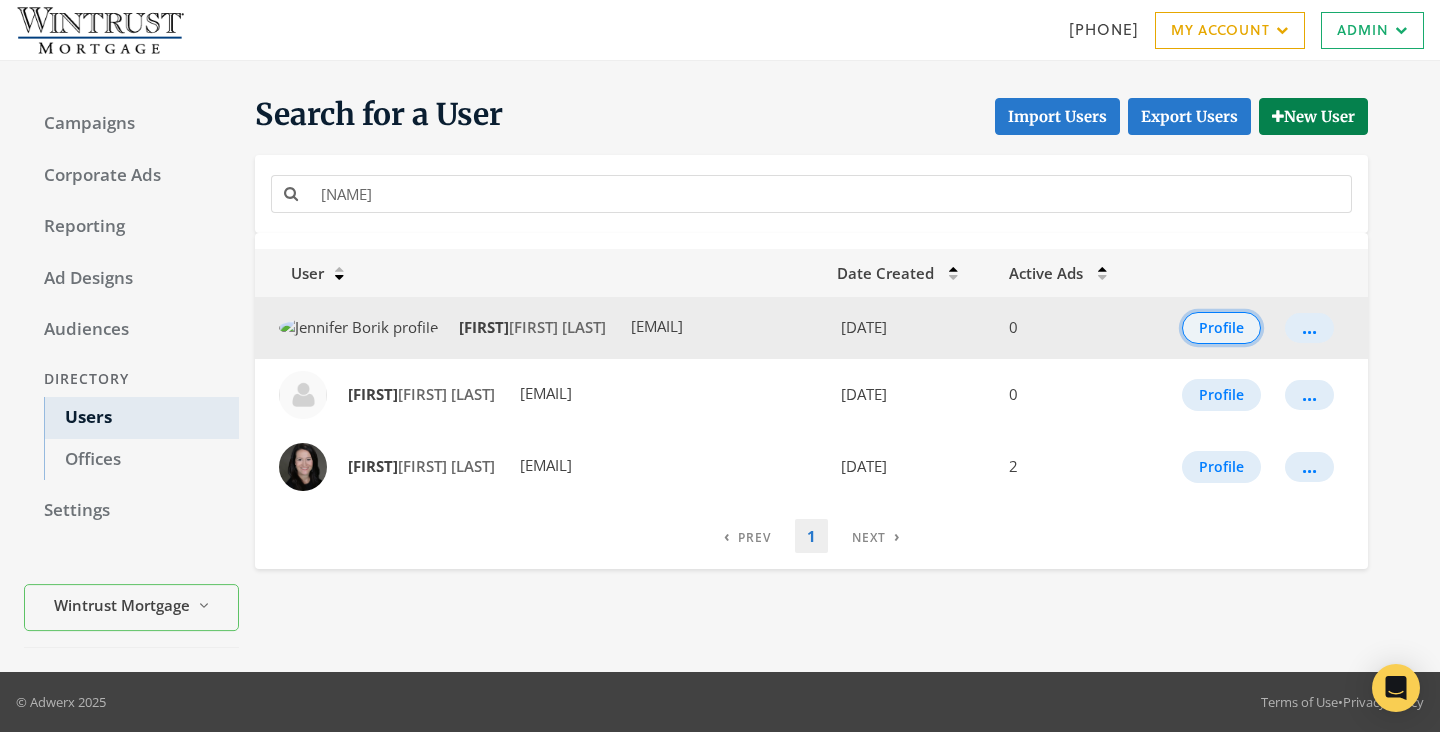 click on "Profile" at bounding box center (1221, 328) 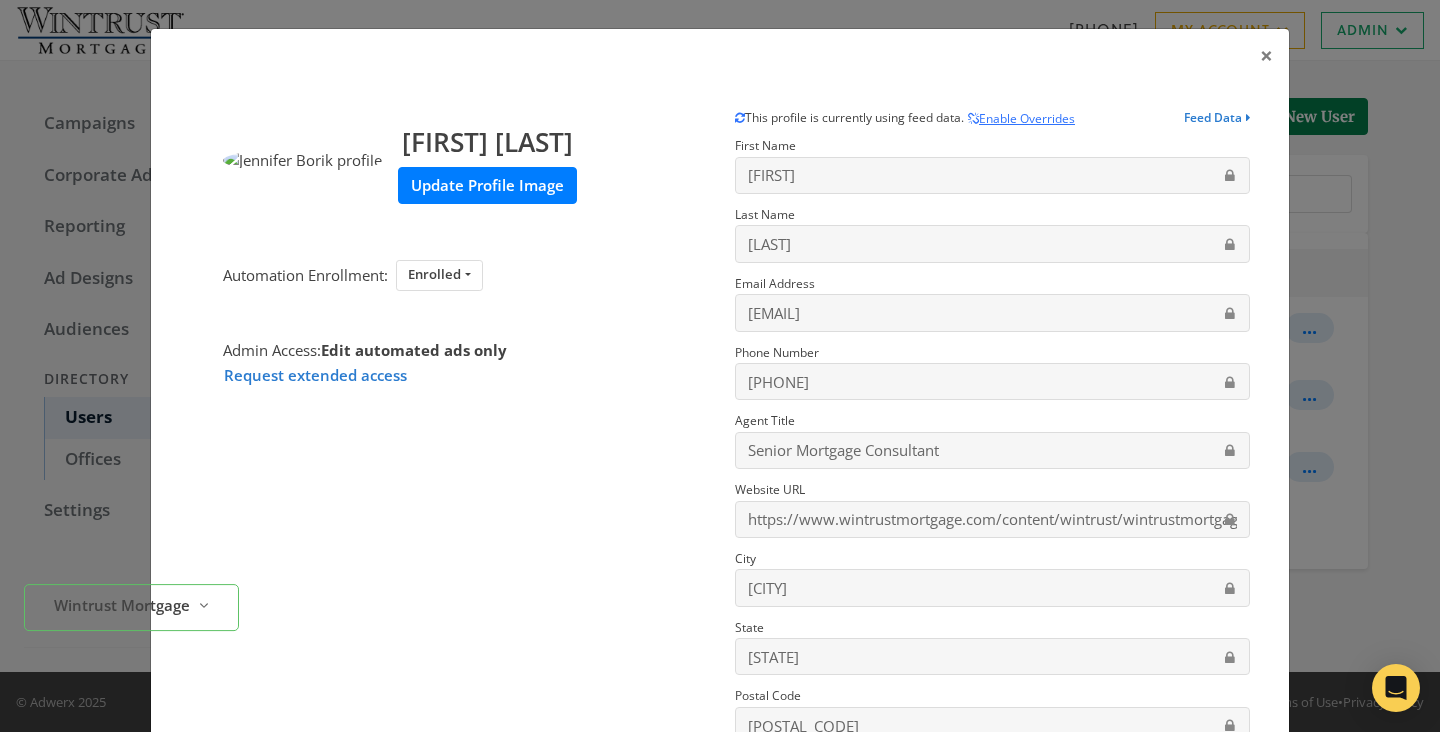 click on "Update Profile Image" at bounding box center (487, 185) 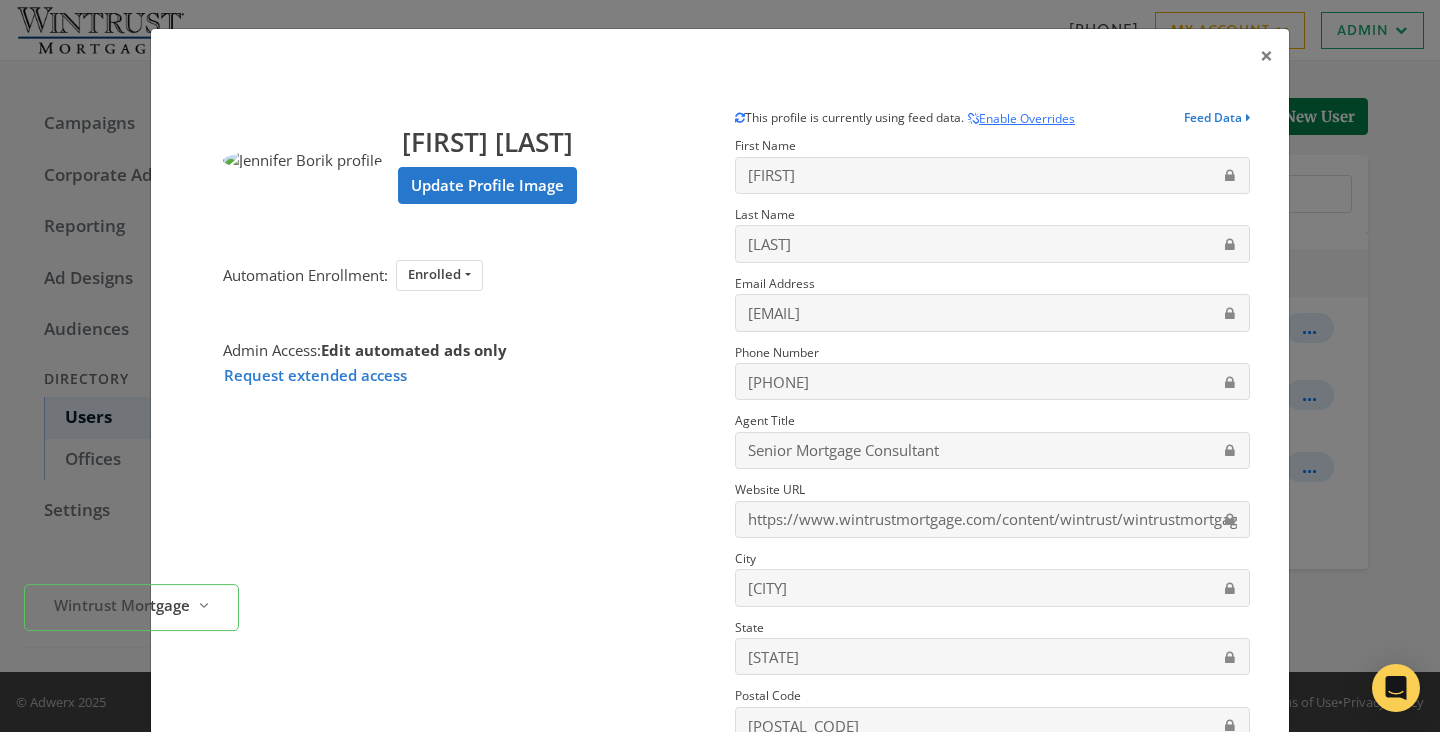 scroll, scrollTop: 264, scrollLeft: 0, axis: vertical 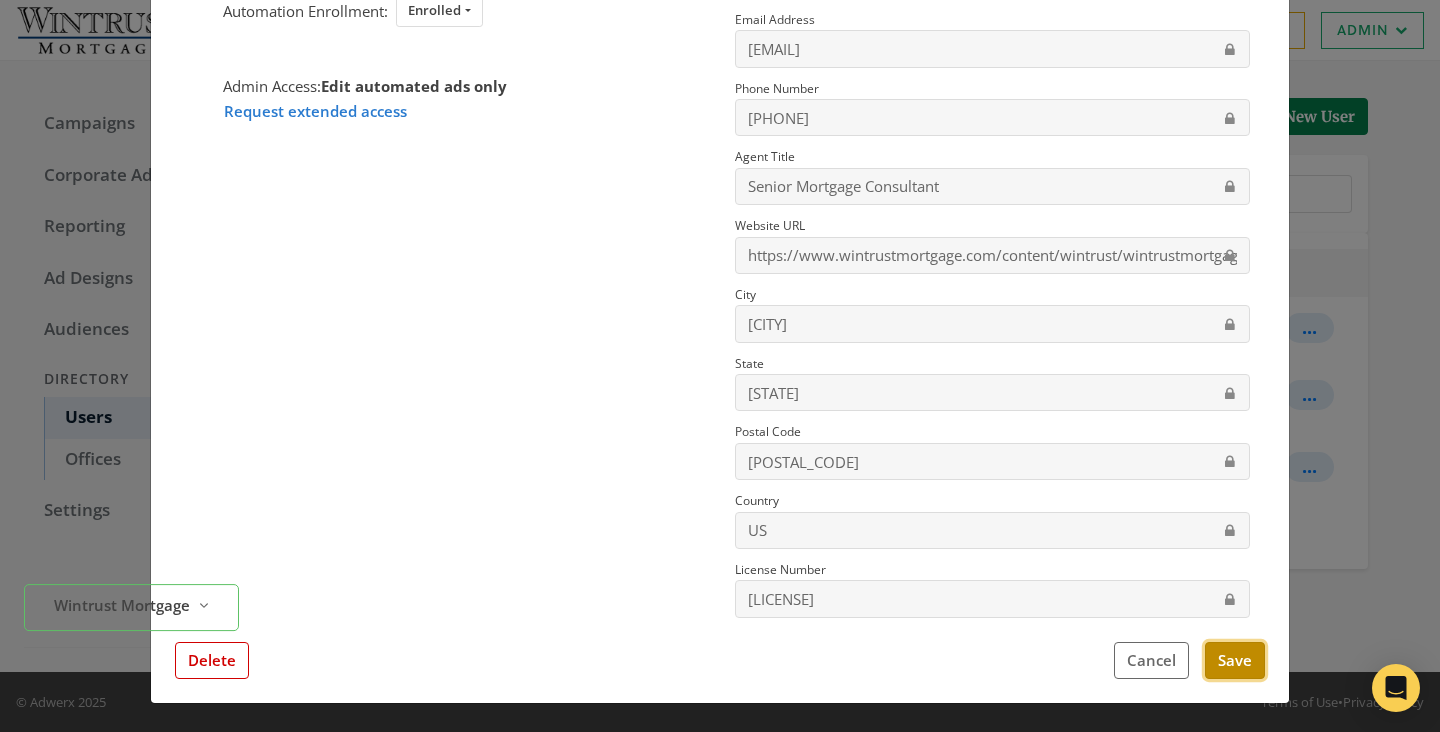 click on "Save" at bounding box center [1235, 660] 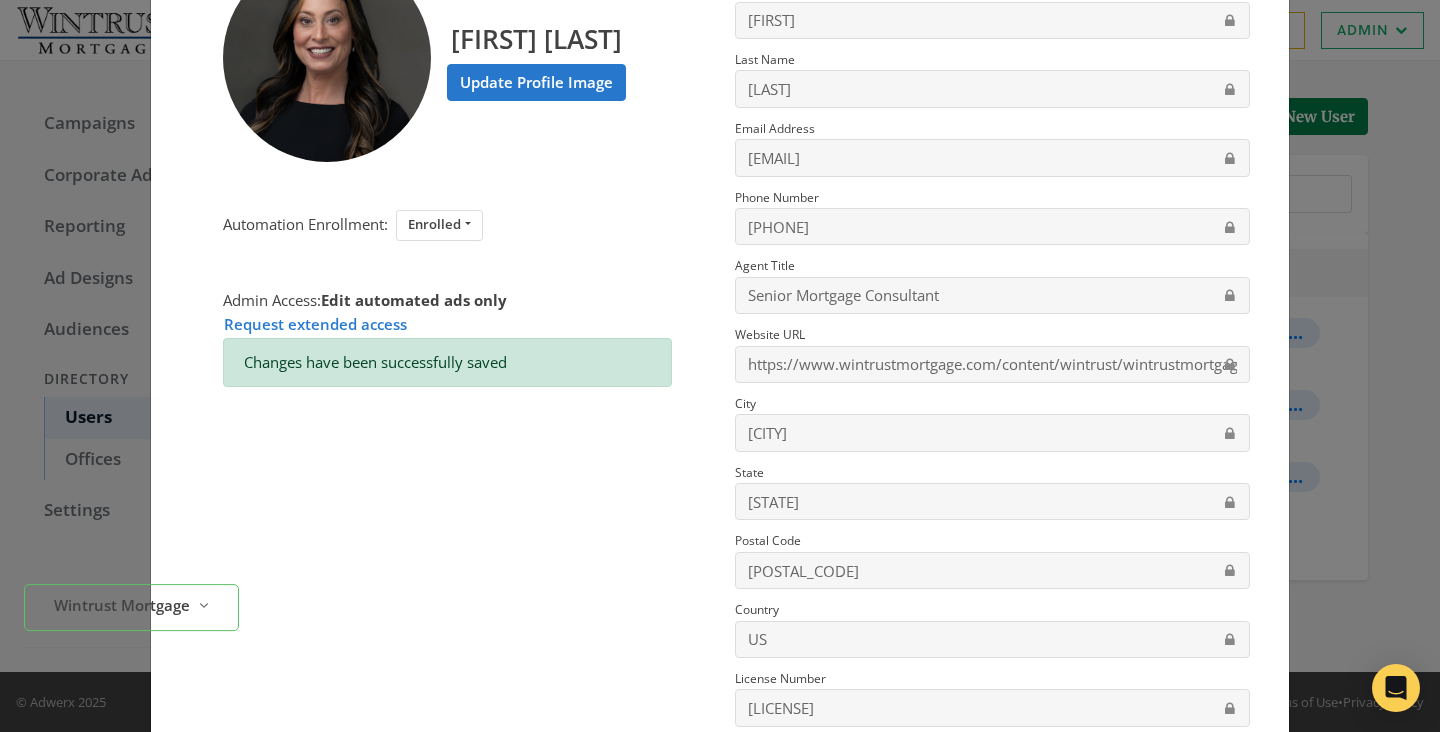 scroll, scrollTop: 0, scrollLeft: 0, axis: both 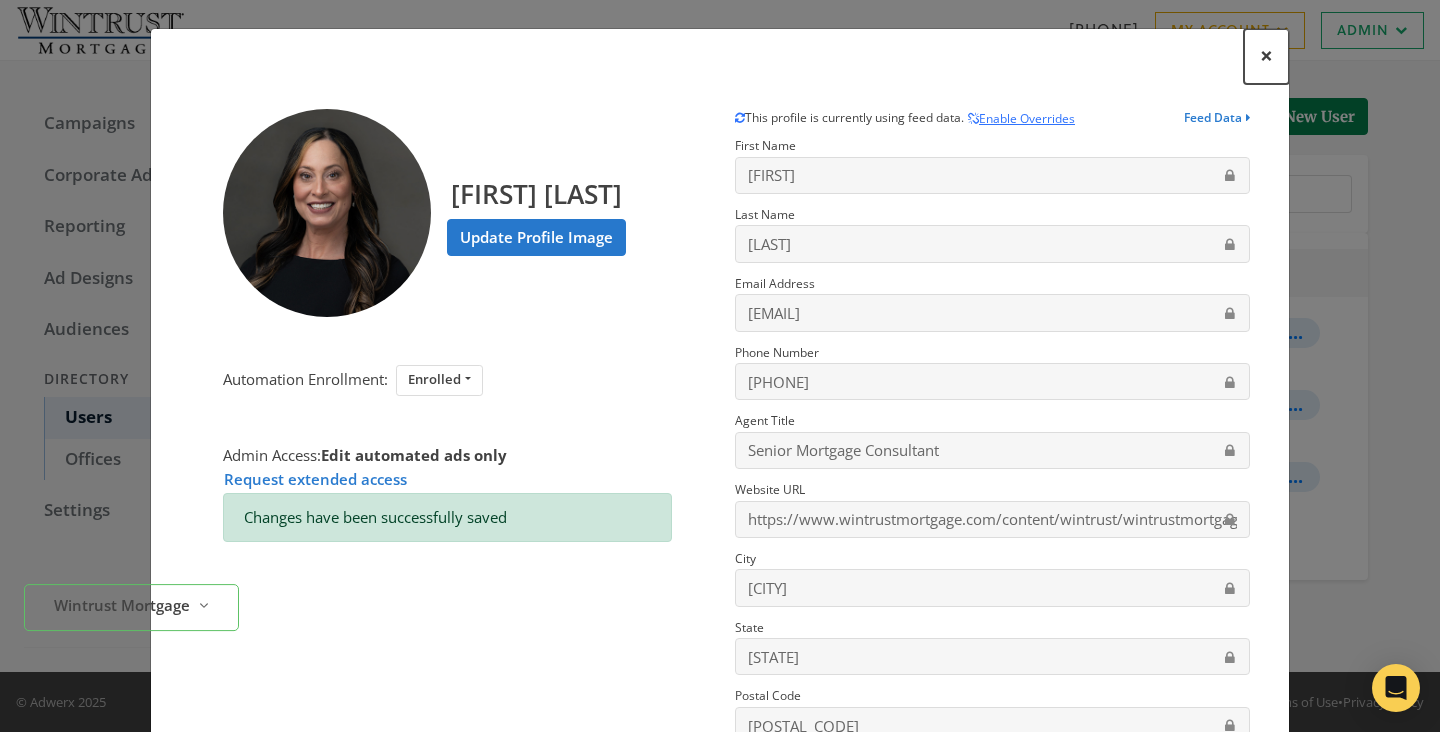 click on "×" at bounding box center (1266, 55) 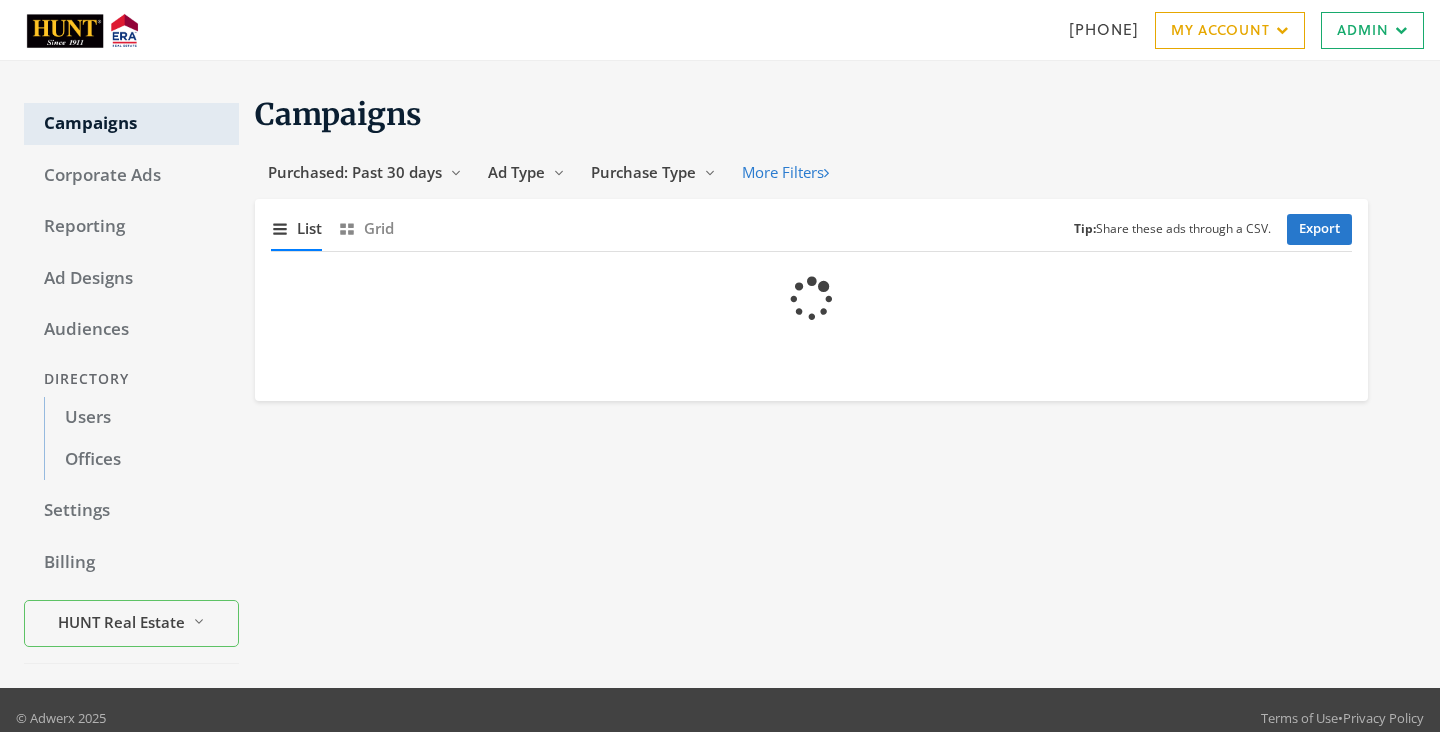 scroll, scrollTop: 0, scrollLeft: 0, axis: both 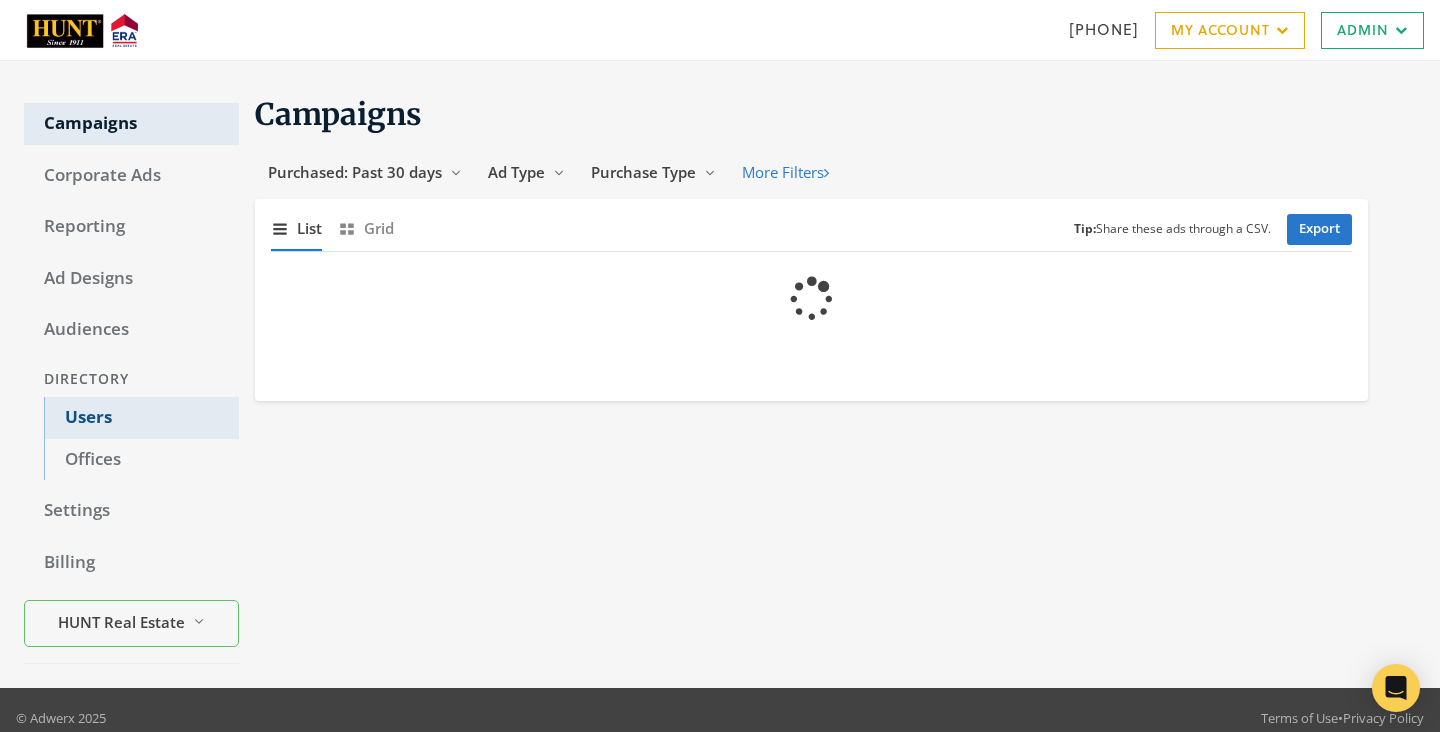 click on "Users" at bounding box center (141, 418) 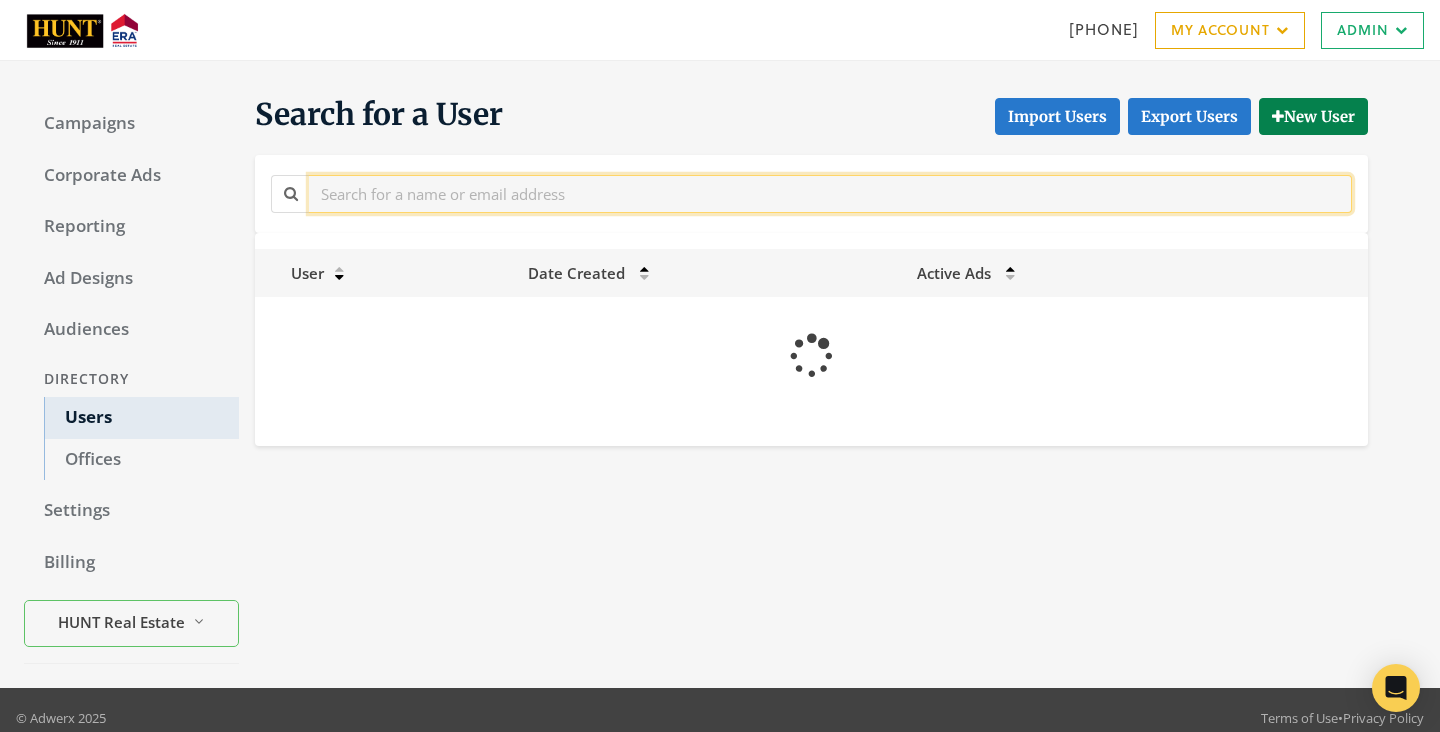 click at bounding box center (830, 193) 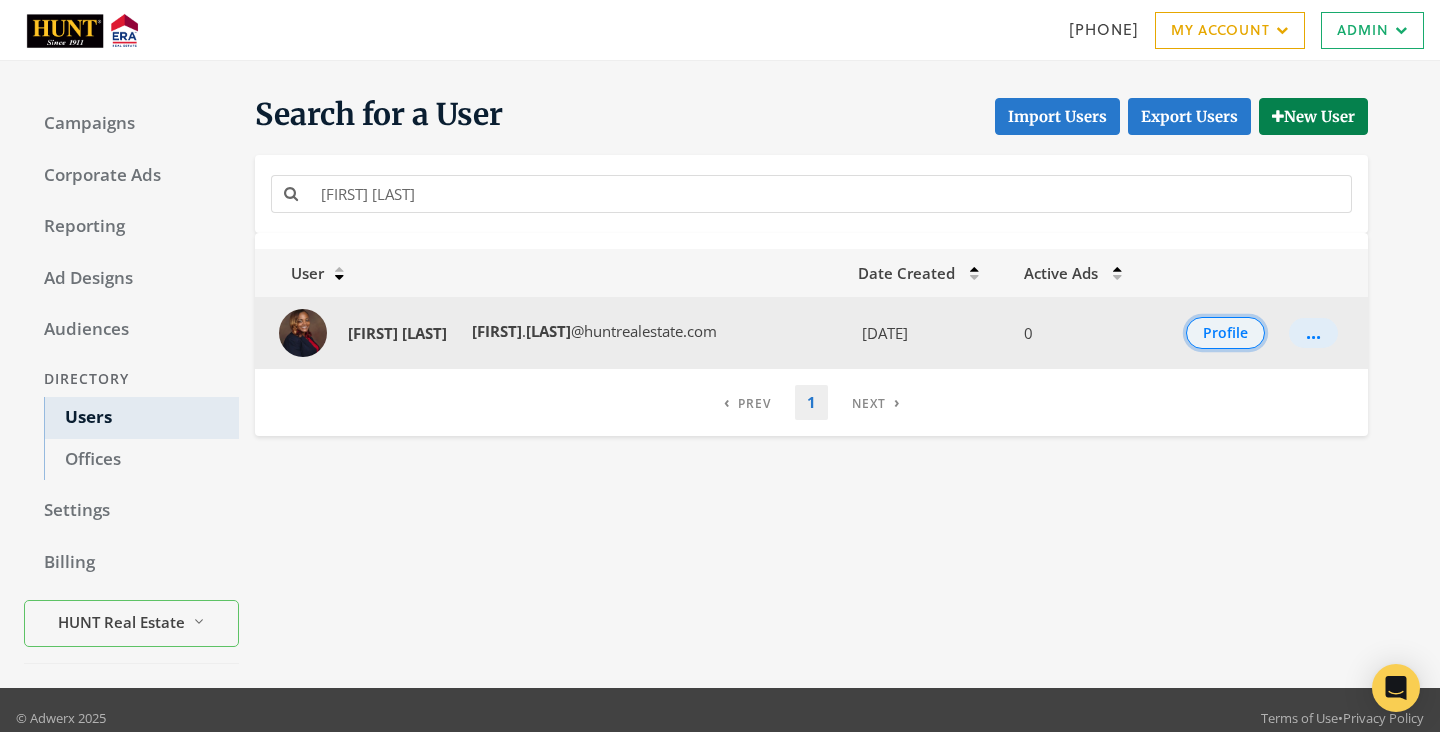 click on "Profile" at bounding box center (1225, 333) 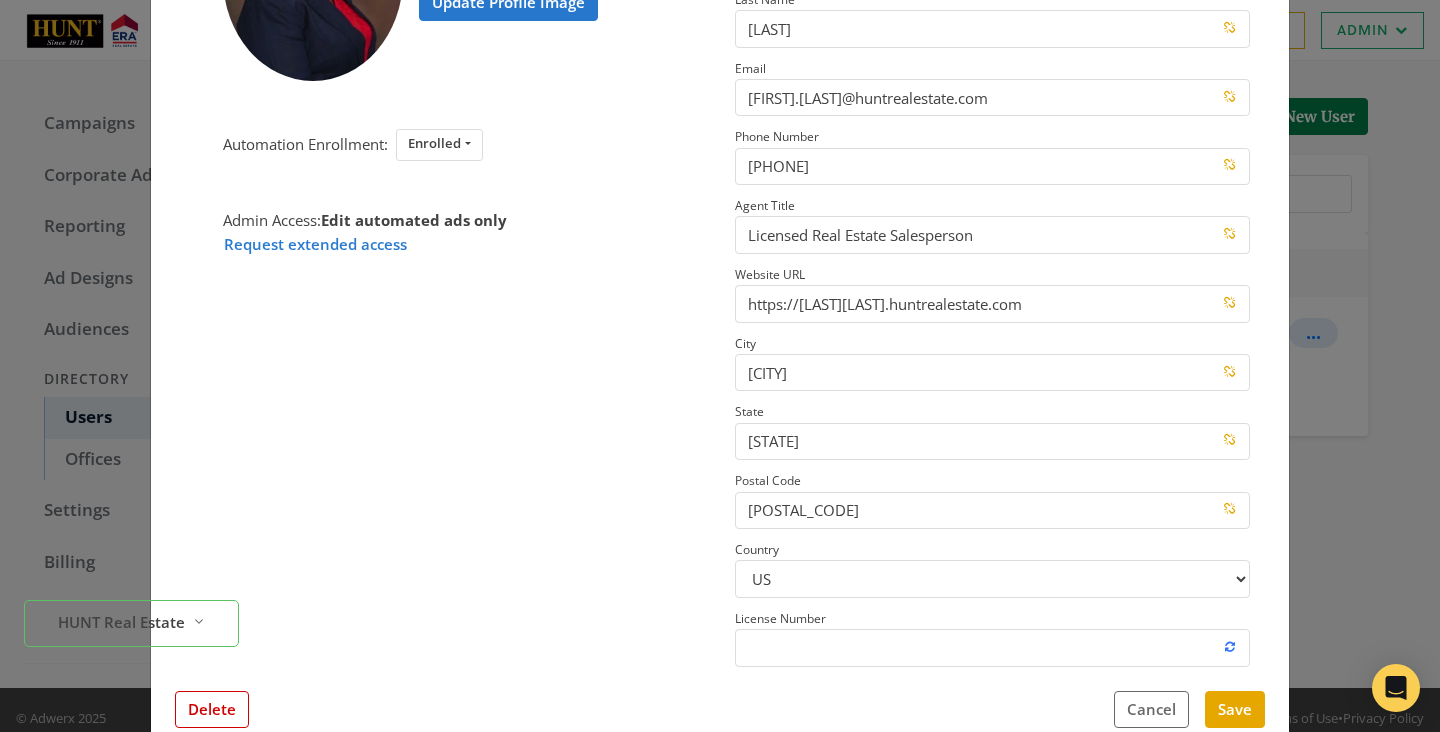 scroll, scrollTop: 284, scrollLeft: 0, axis: vertical 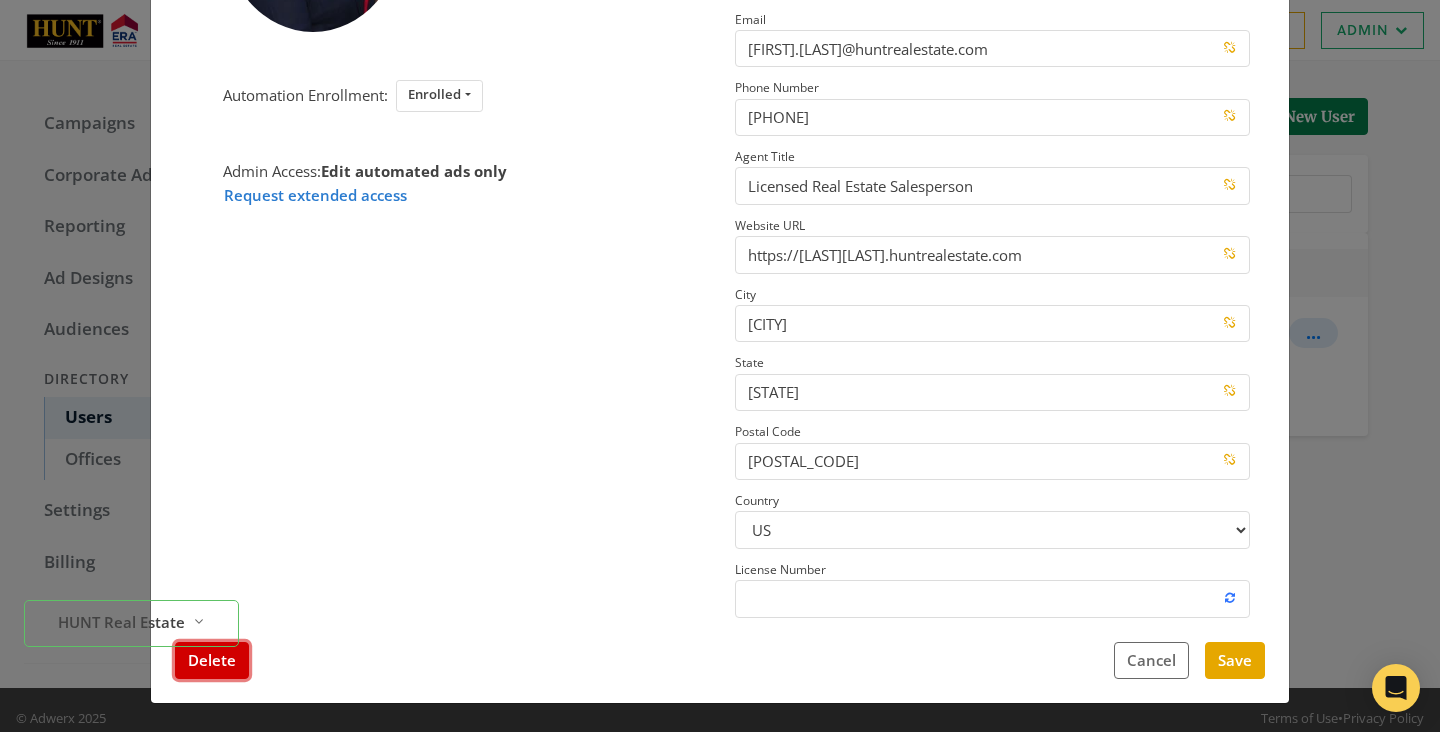click on "Delete" at bounding box center (212, 660) 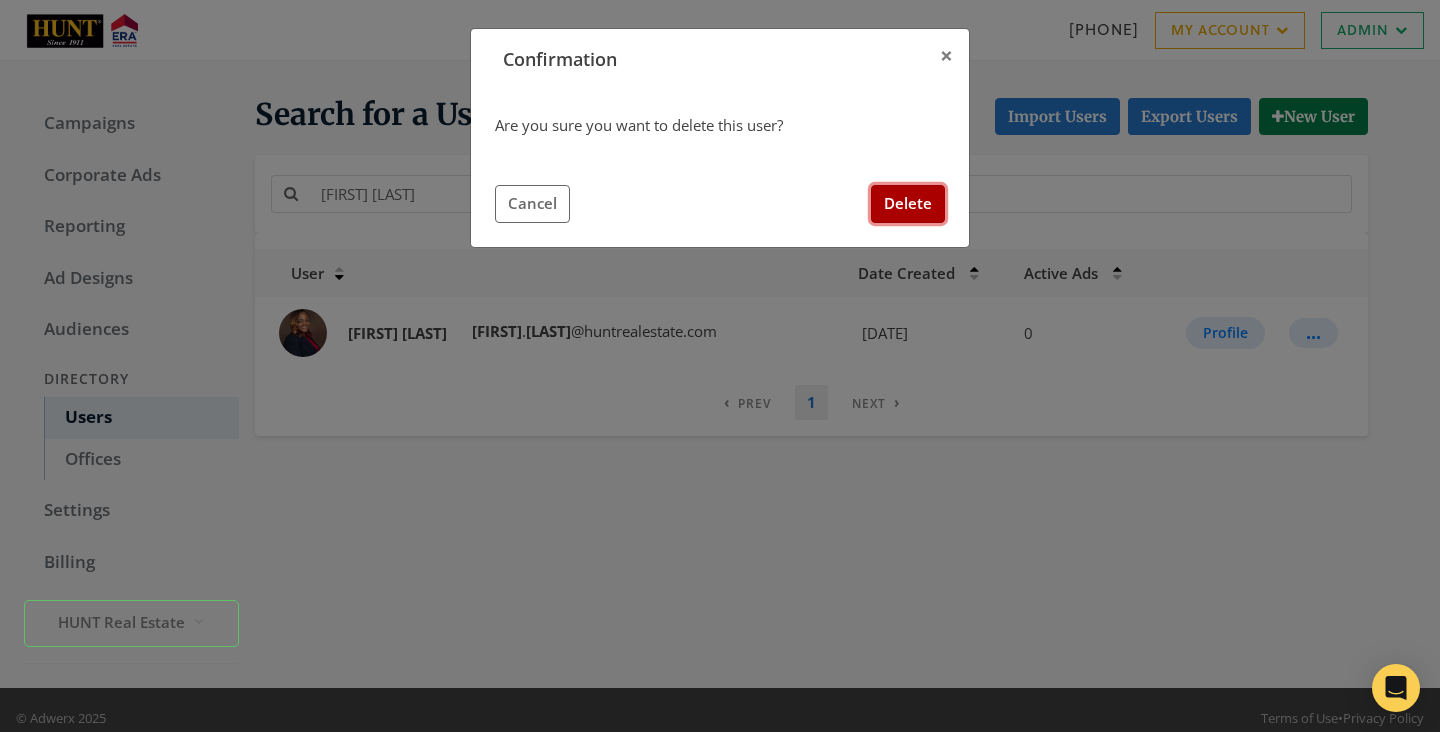 click on "Delete" at bounding box center [908, 203] 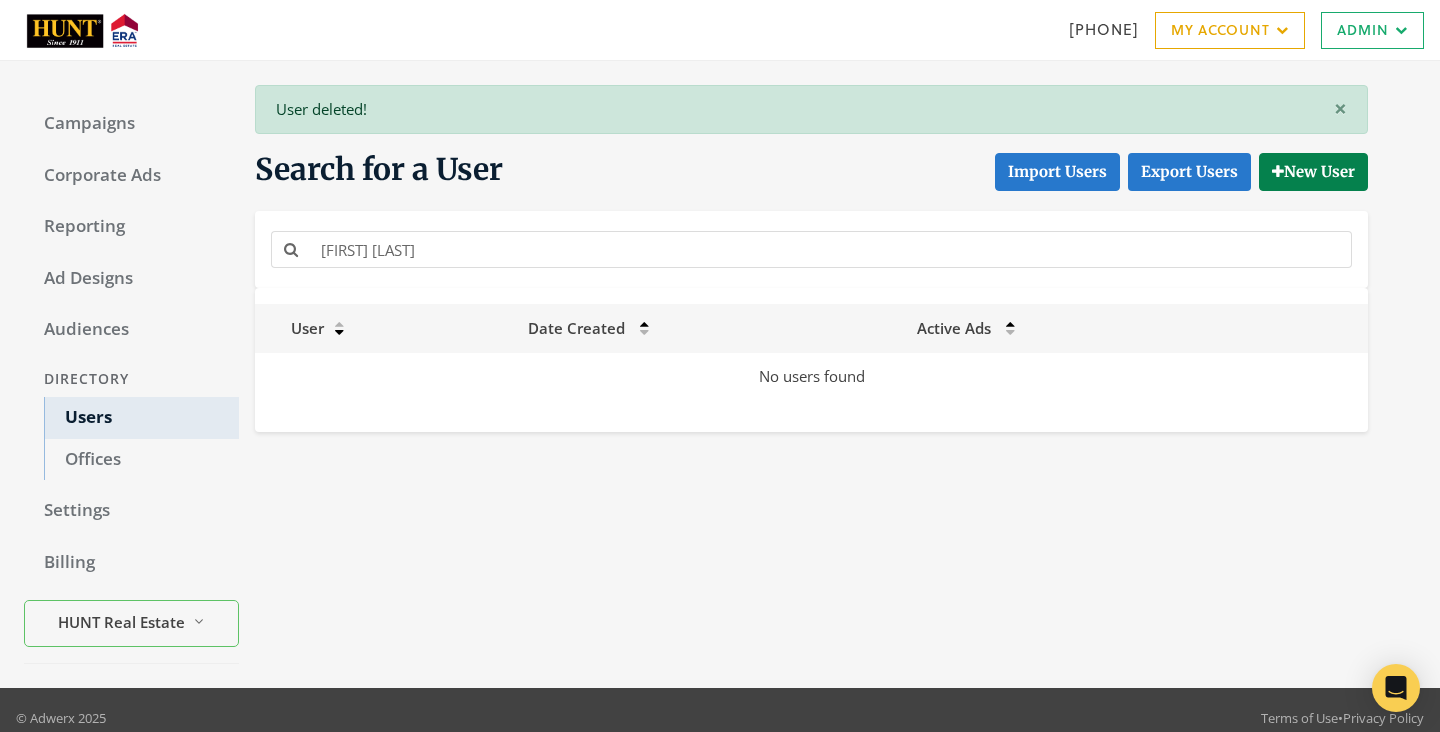 click on "[FIRST] [LAST]" at bounding box center [811, 249] 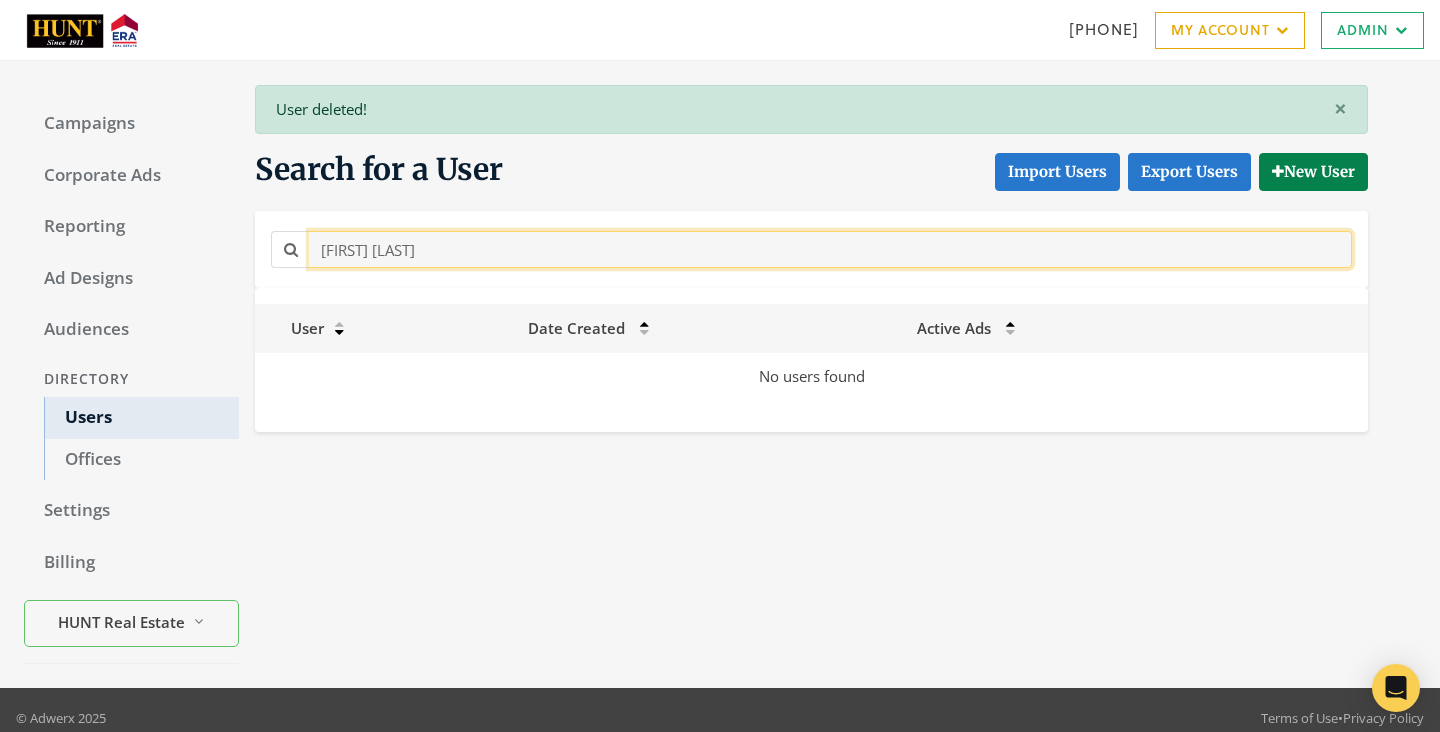 click on "[FIRST] [LAST]" at bounding box center (830, 249) 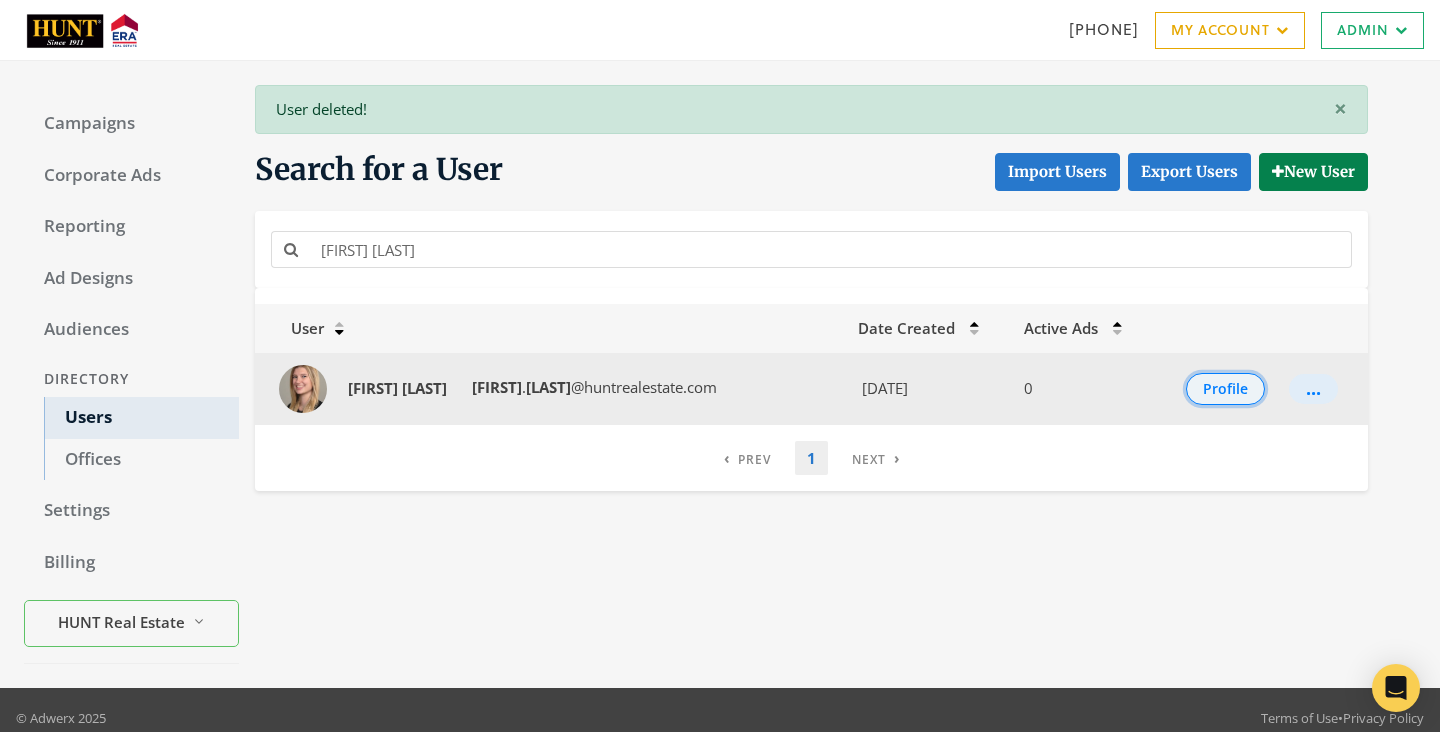 click on "Profile" at bounding box center (1225, 389) 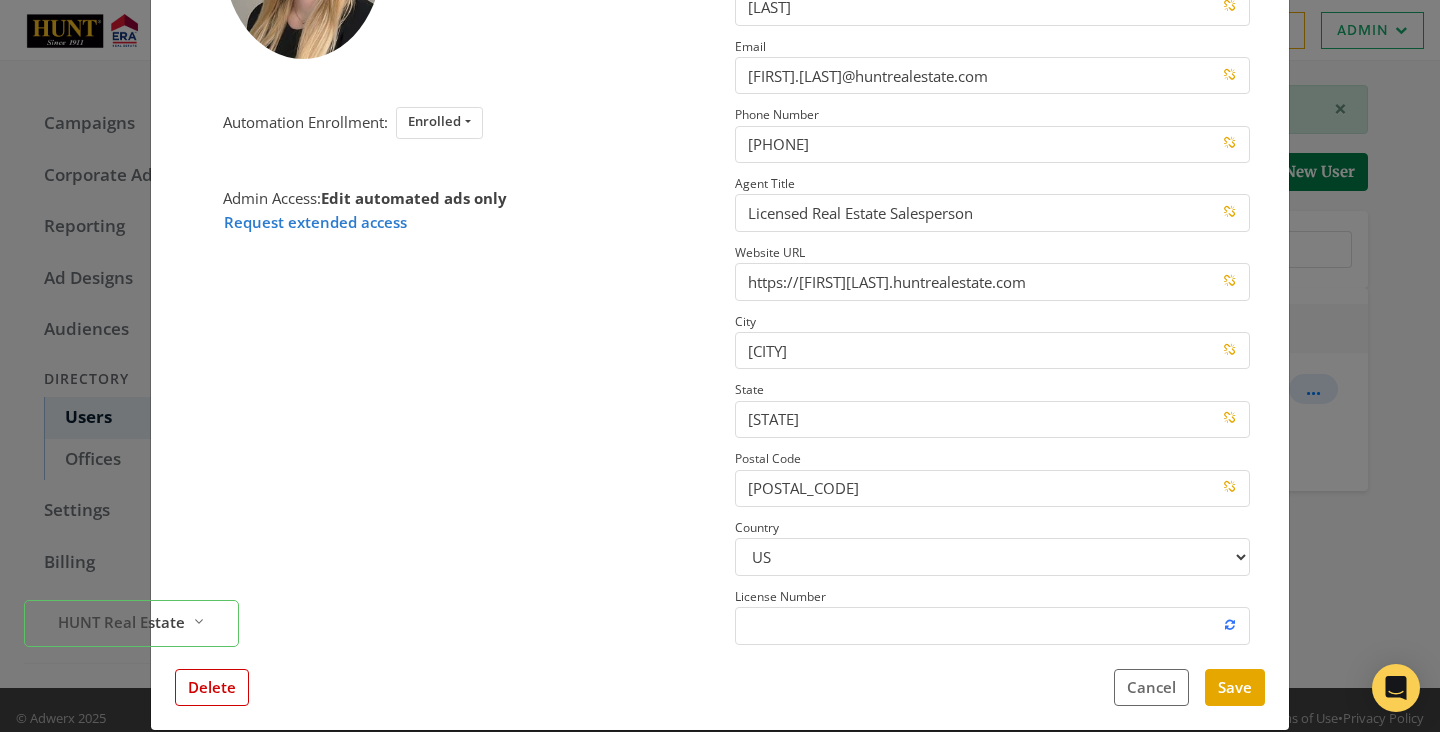 scroll, scrollTop: 259, scrollLeft: 0, axis: vertical 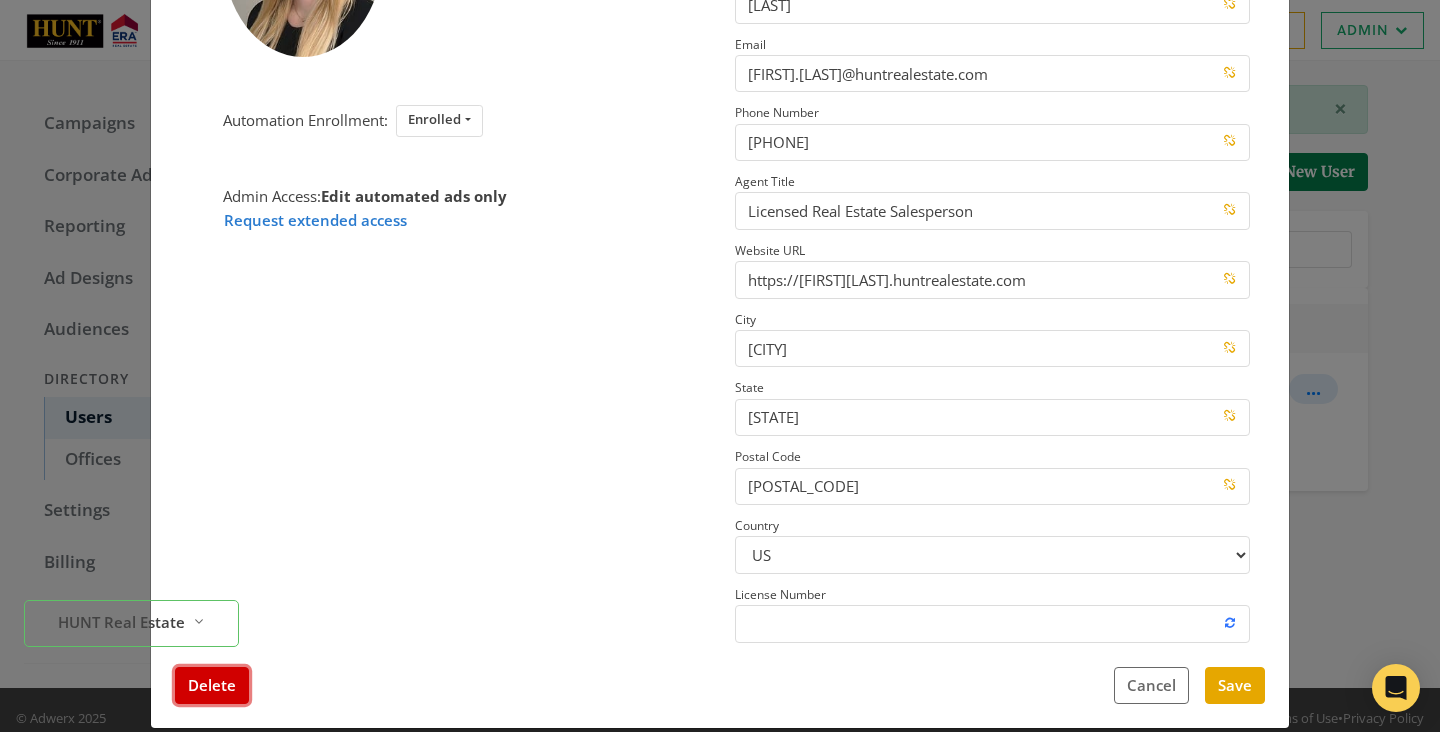 click on "Delete" at bounding box center (212, 685) 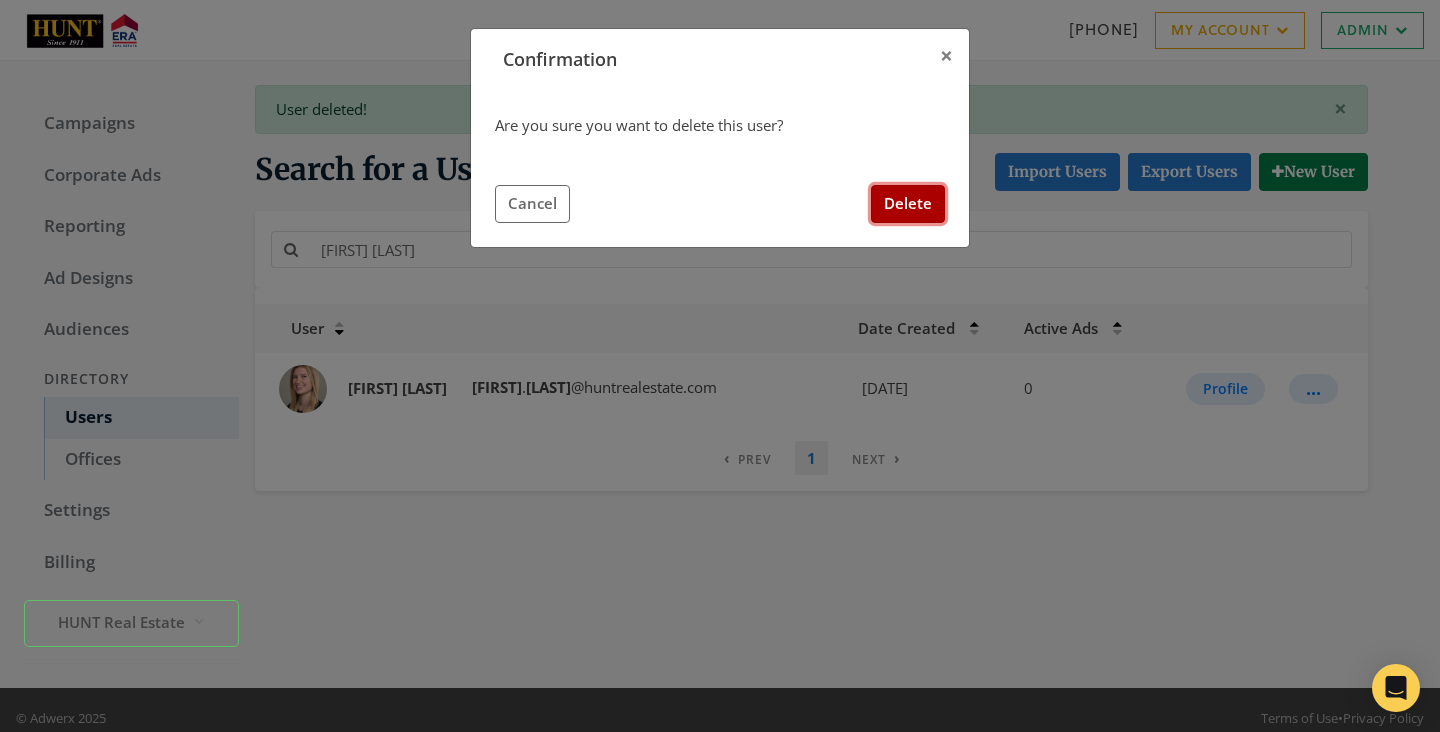 click on "Delete" at bounding box center [908, 203] 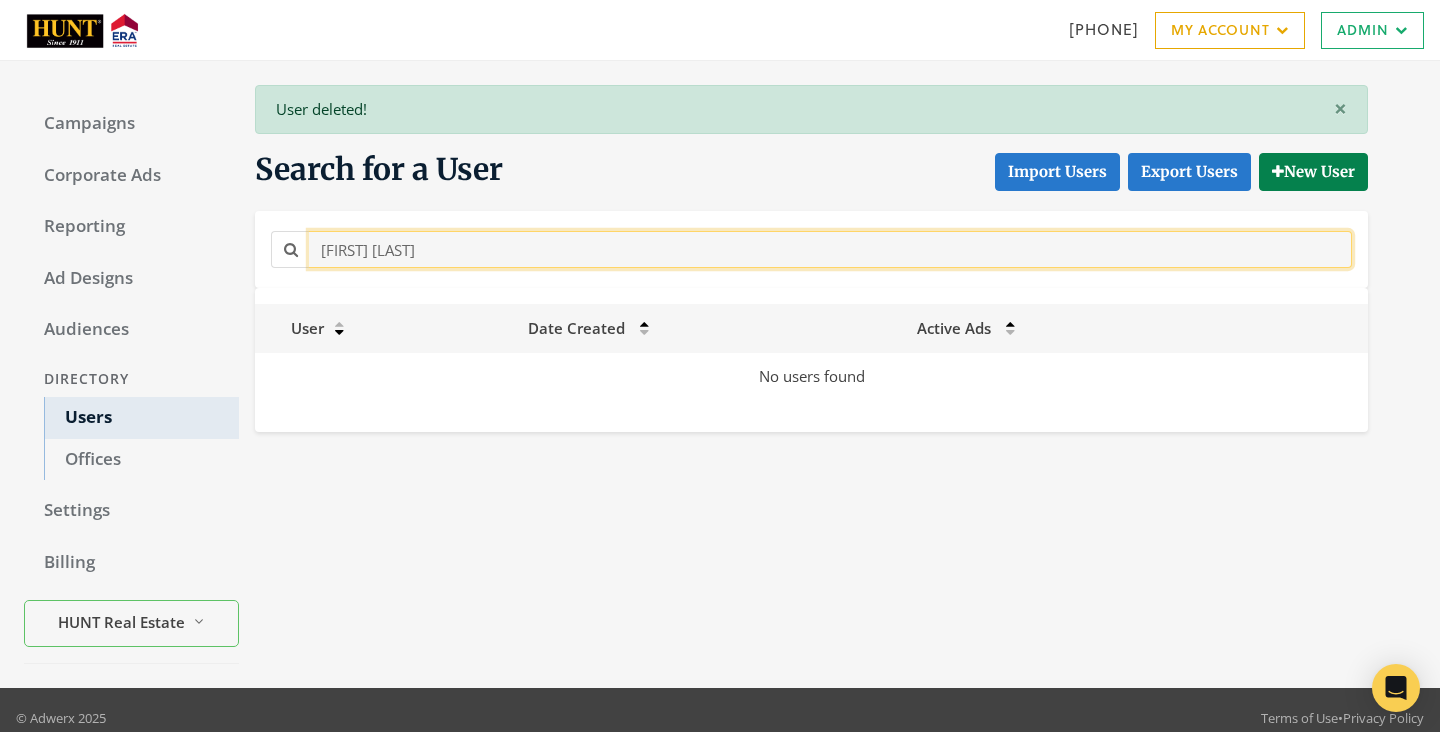 click on "[FIRST] [LAST]" at bounding box center (830, 249) 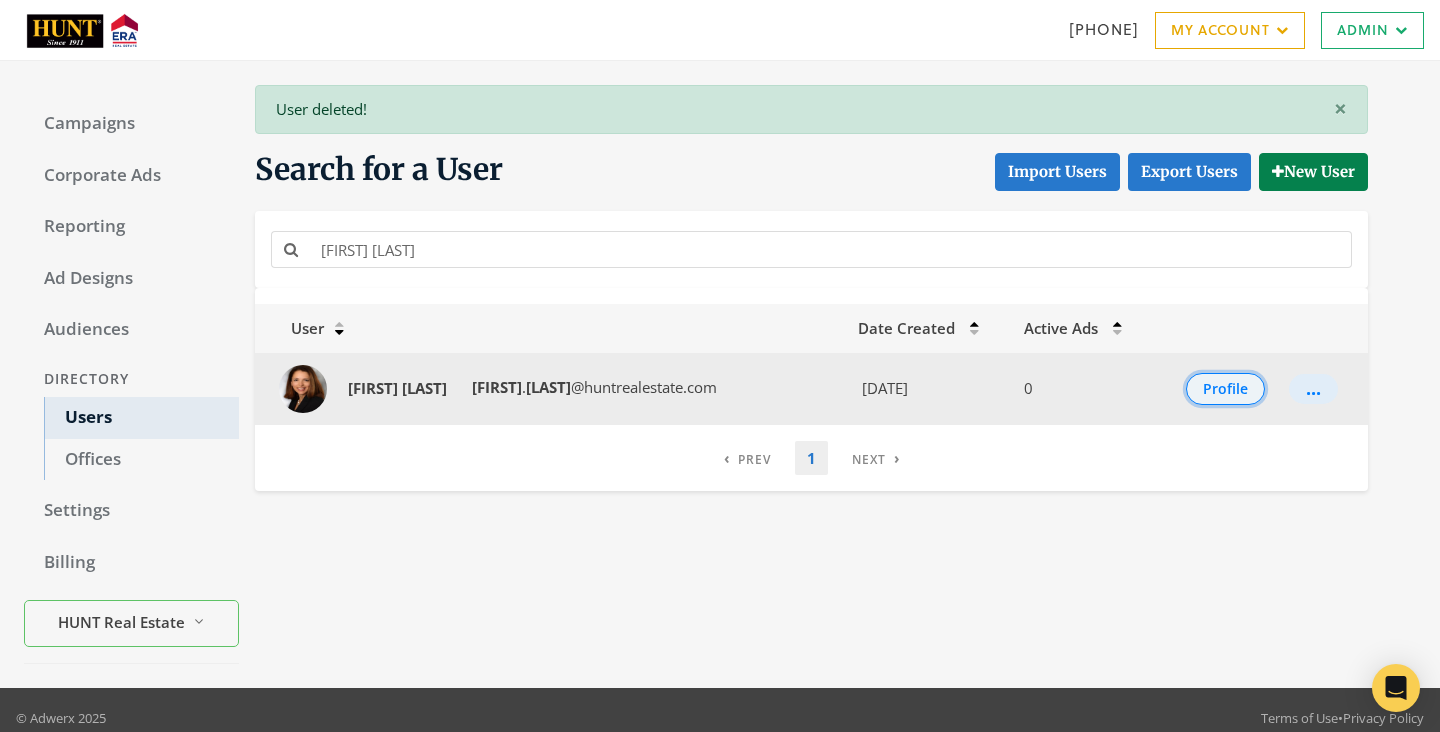 click on "Profile" at bounding box center [1225, 389] 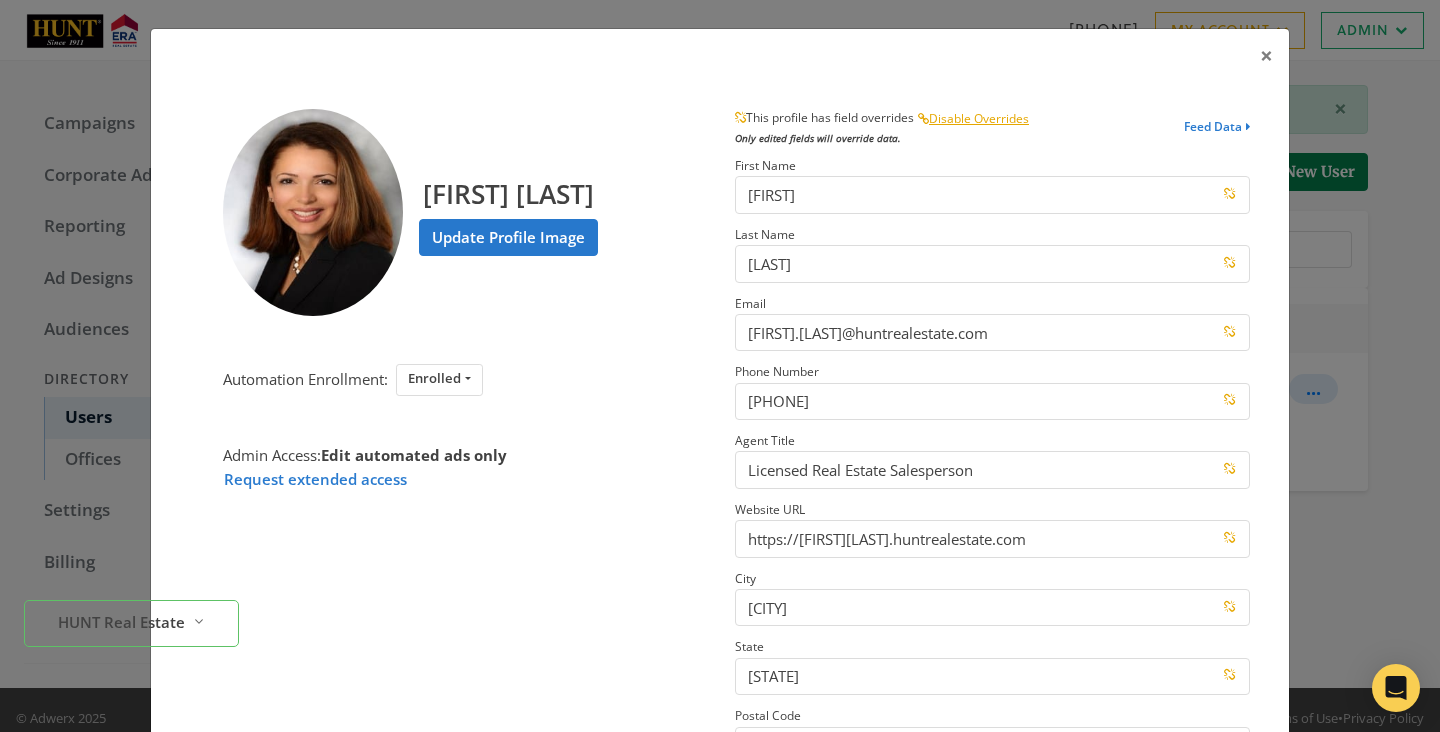 scroll, scrollTop: 284, scrollLeft: 0, axis: vertical 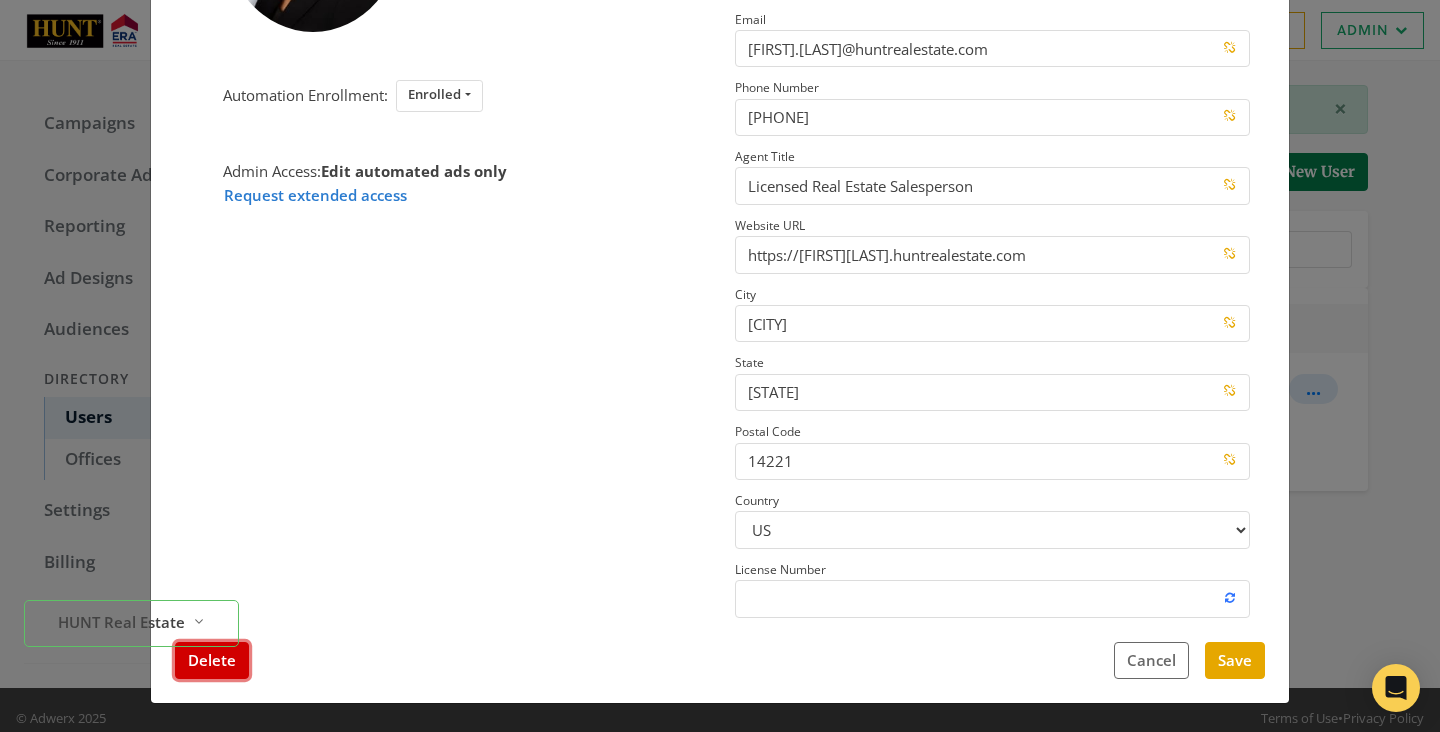 click on "Delete" at bounding box center (212, 660) 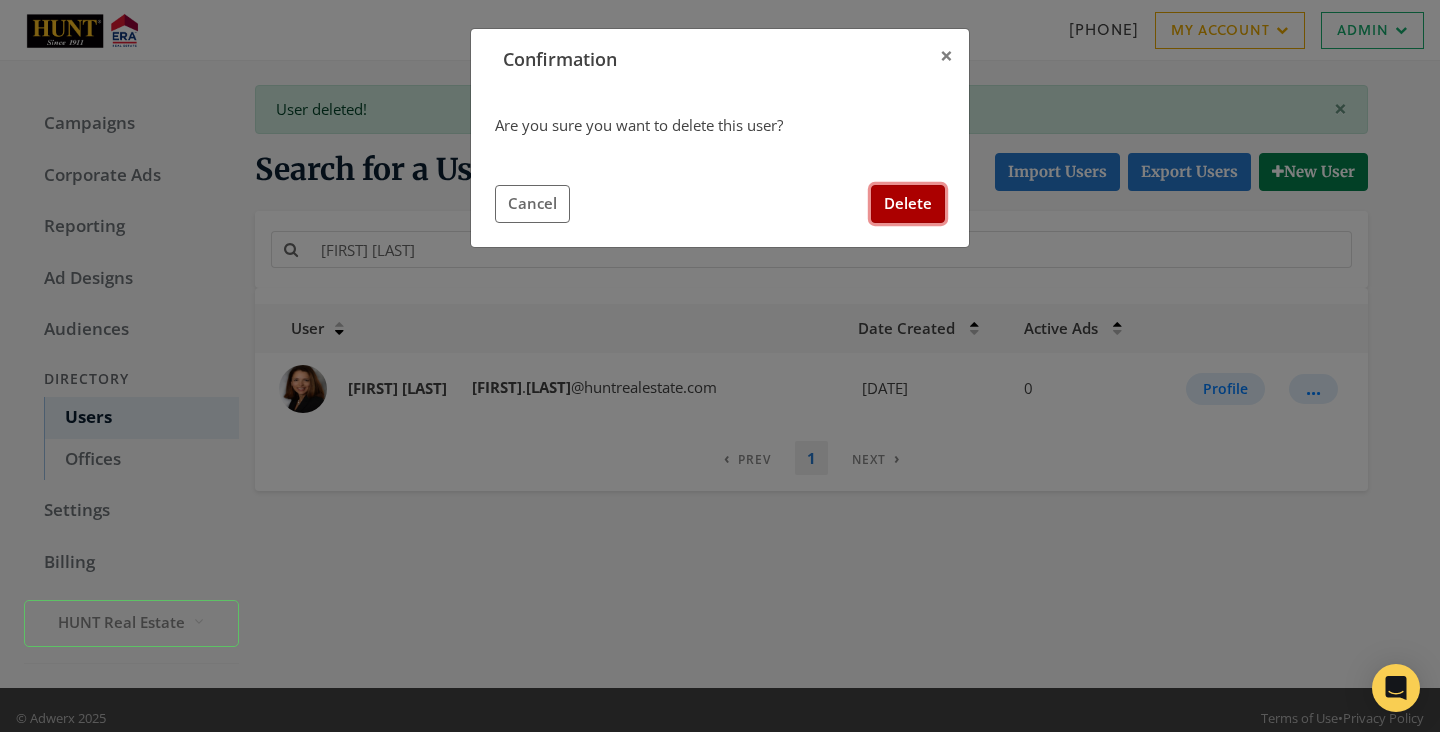 click on "Delete" at bounding box center (908, 203) 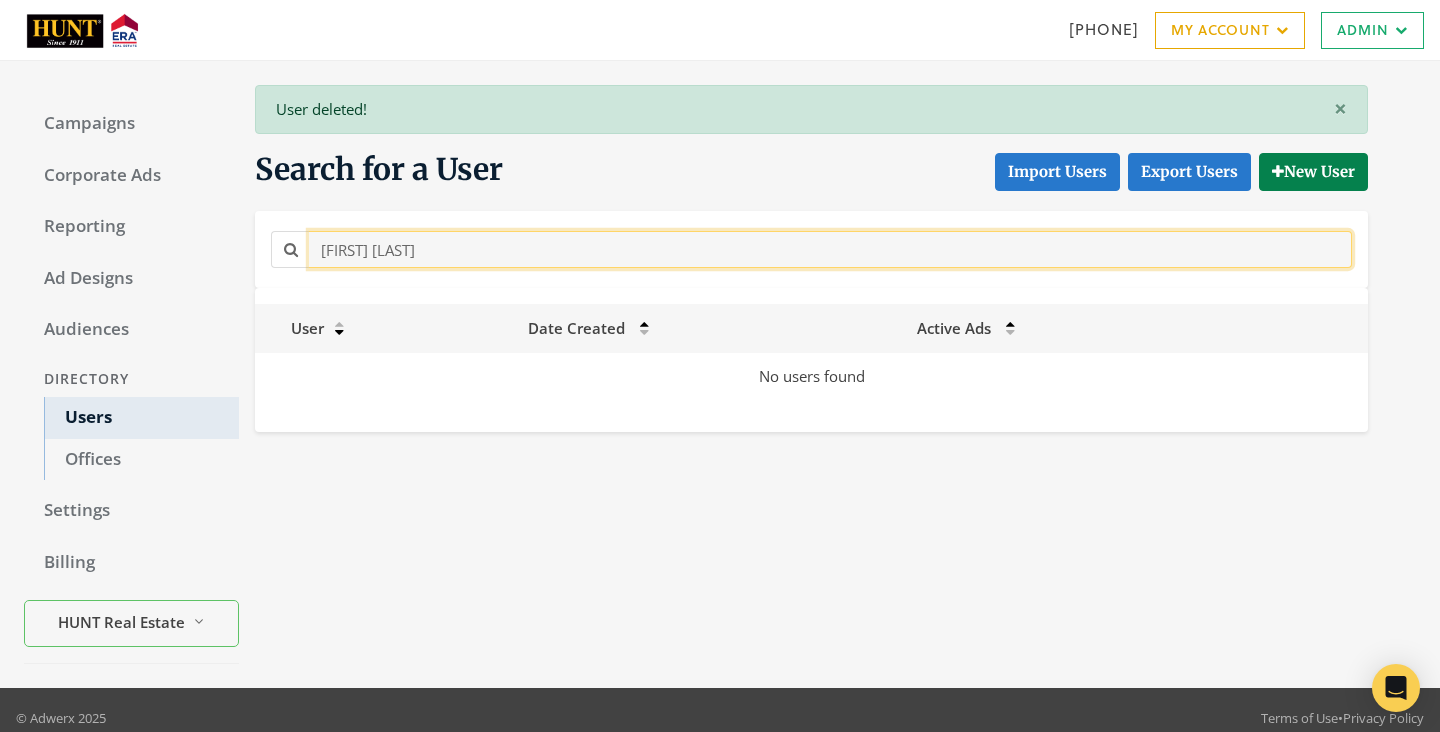click on "[FIRST] [LAST]" at bounding box center [830, 249] 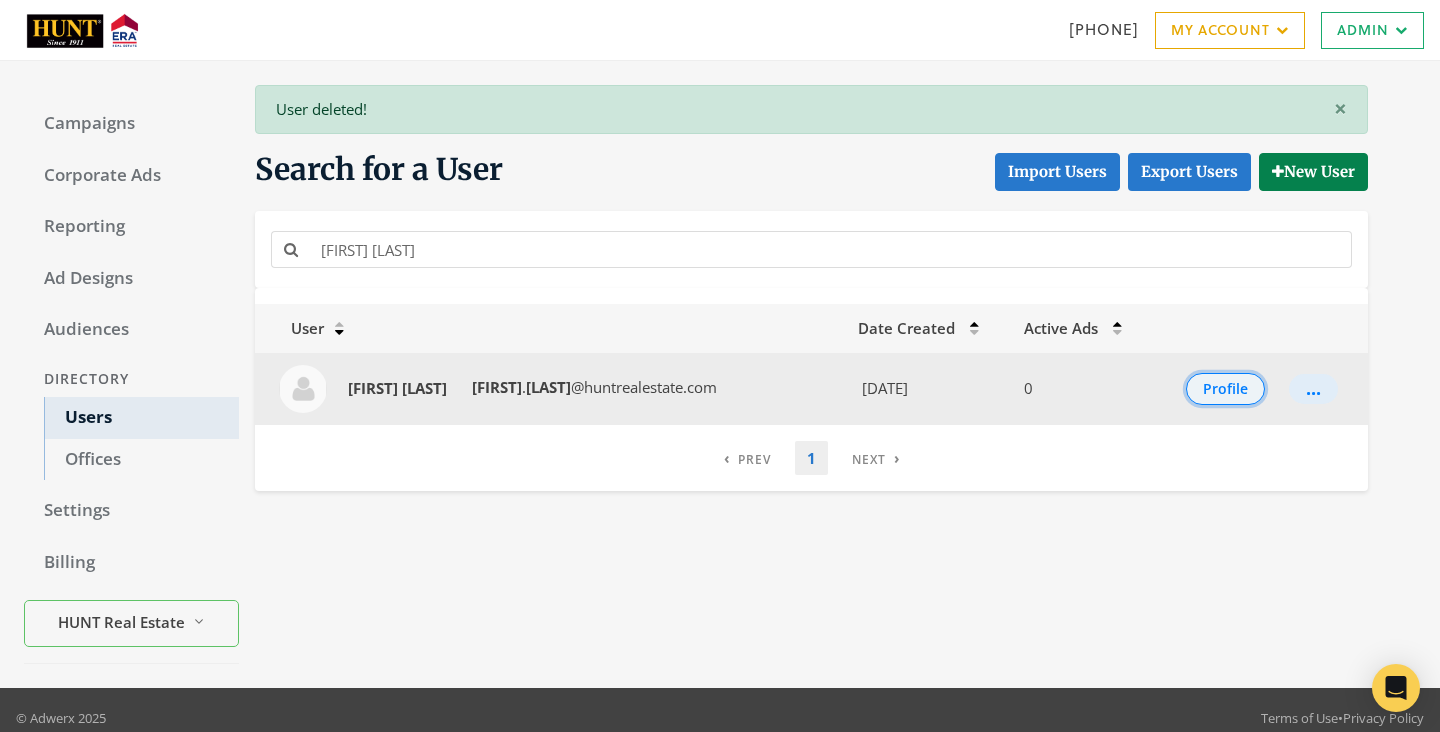 click on "Profile" at bounding box center (1225, 389) 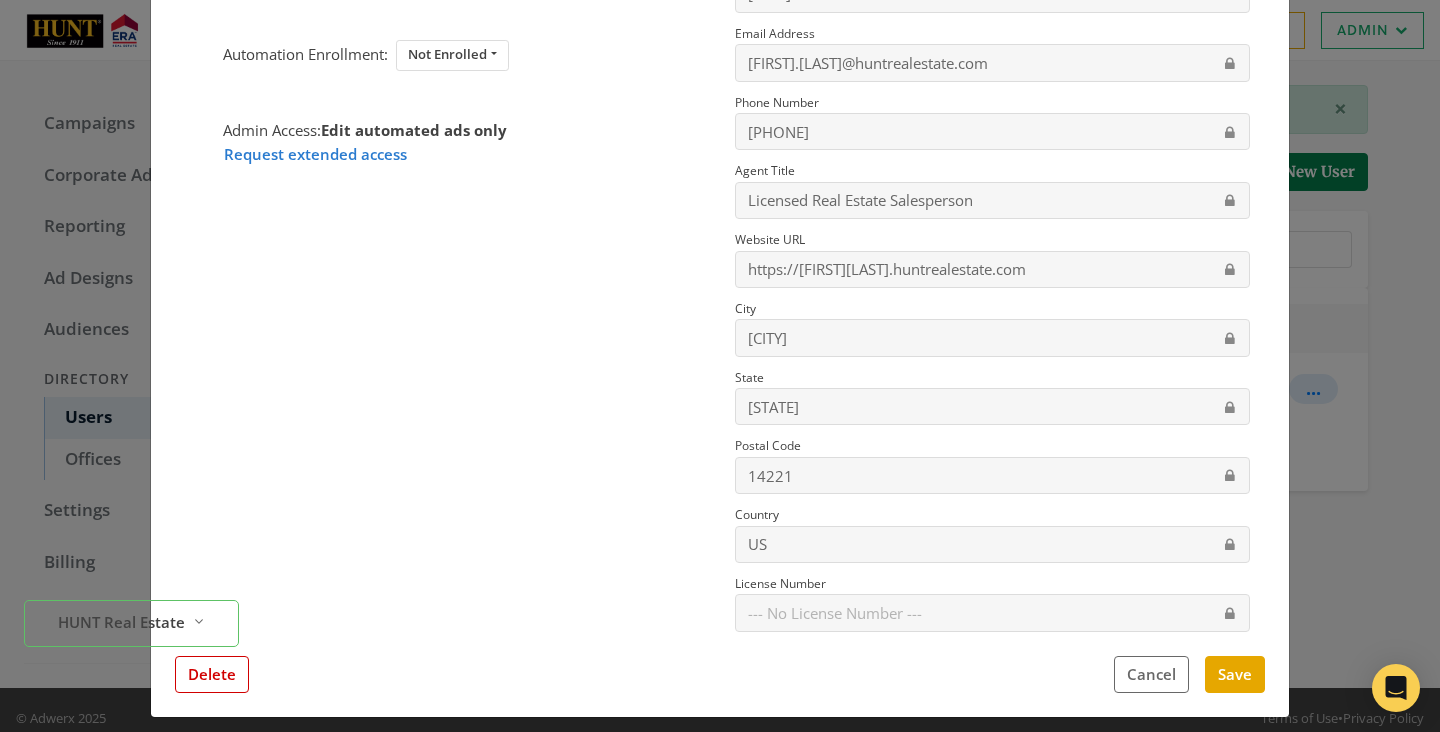 scroll, scrollTop: 264, scrollLeft: 0, axis: vertical 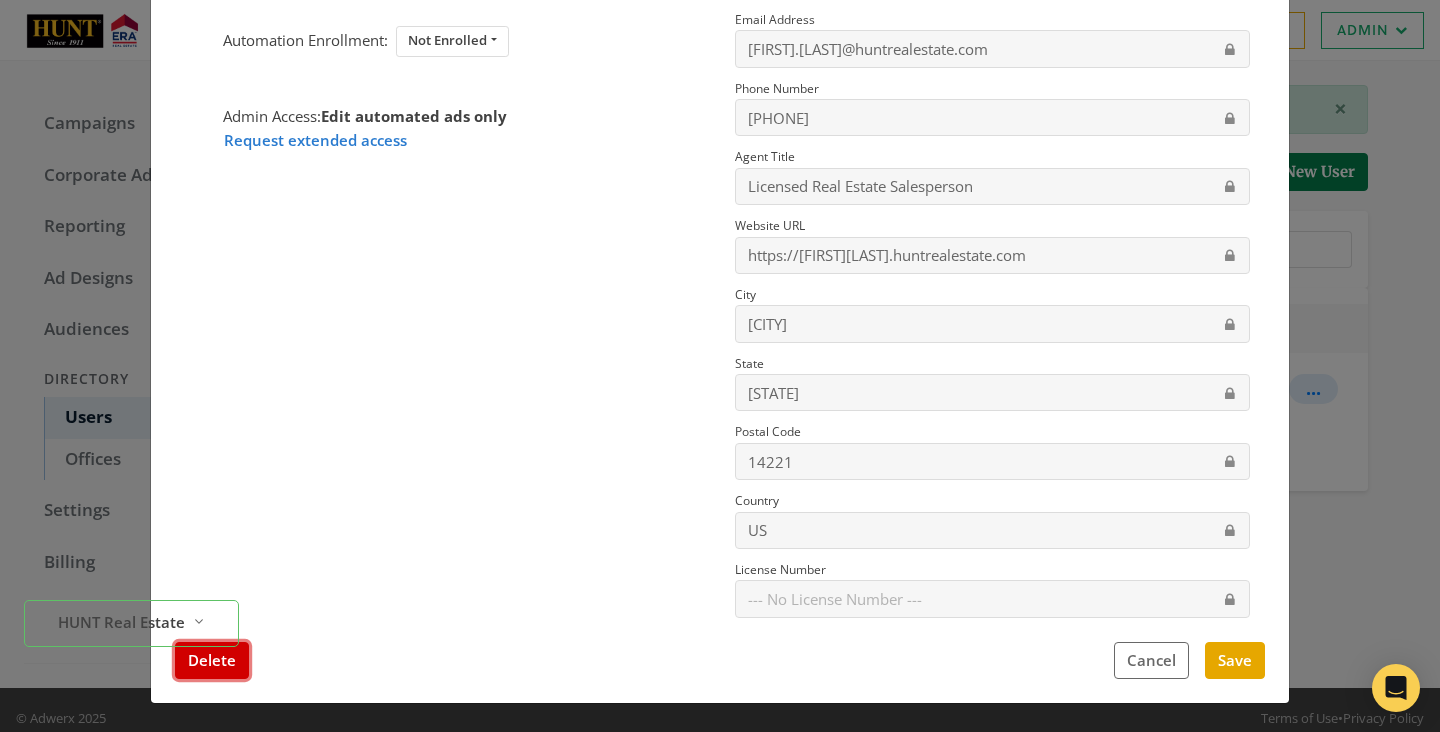click on "Delete" at bounding box center (212, 660) 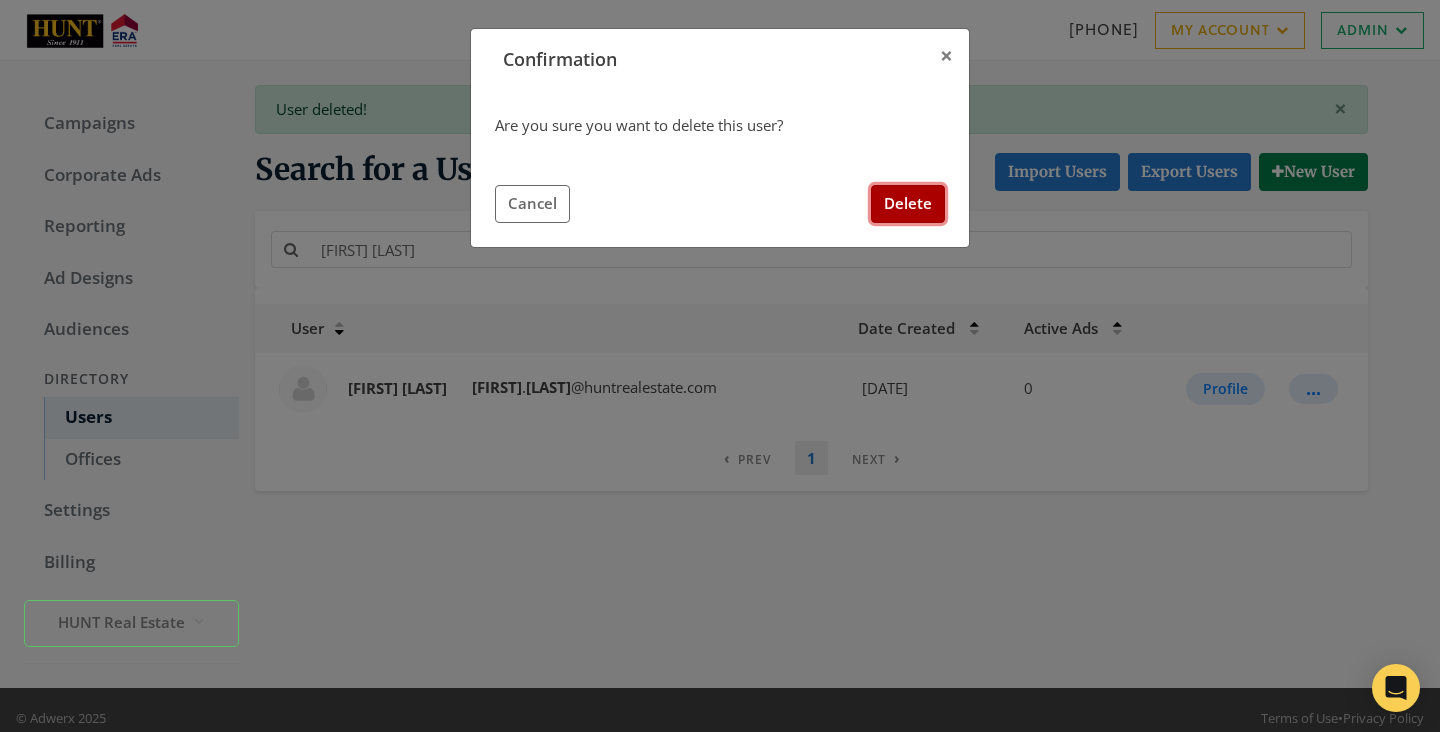 click on "Delete" at bounding box center (908, 203) 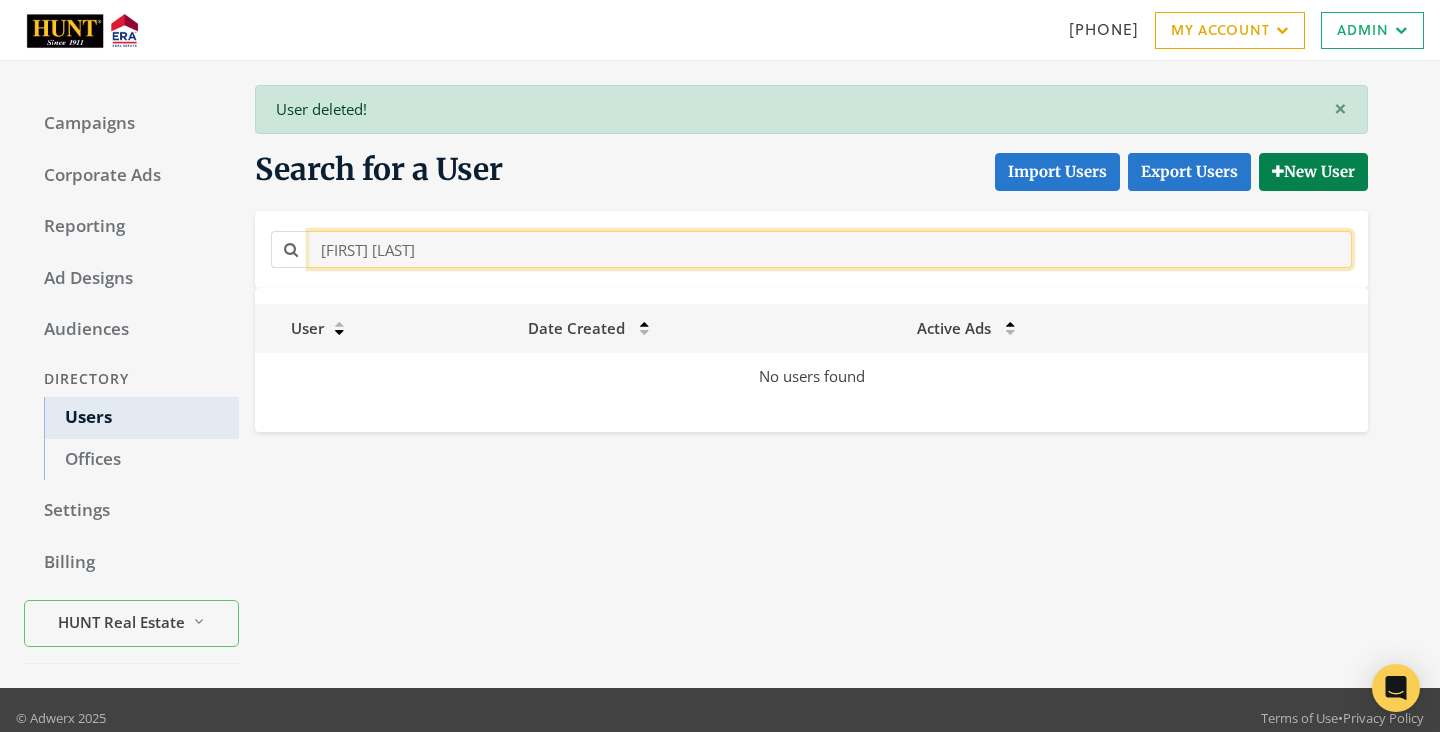 click on "[FIRST] [LAST]" at bounding box center [830, 249] 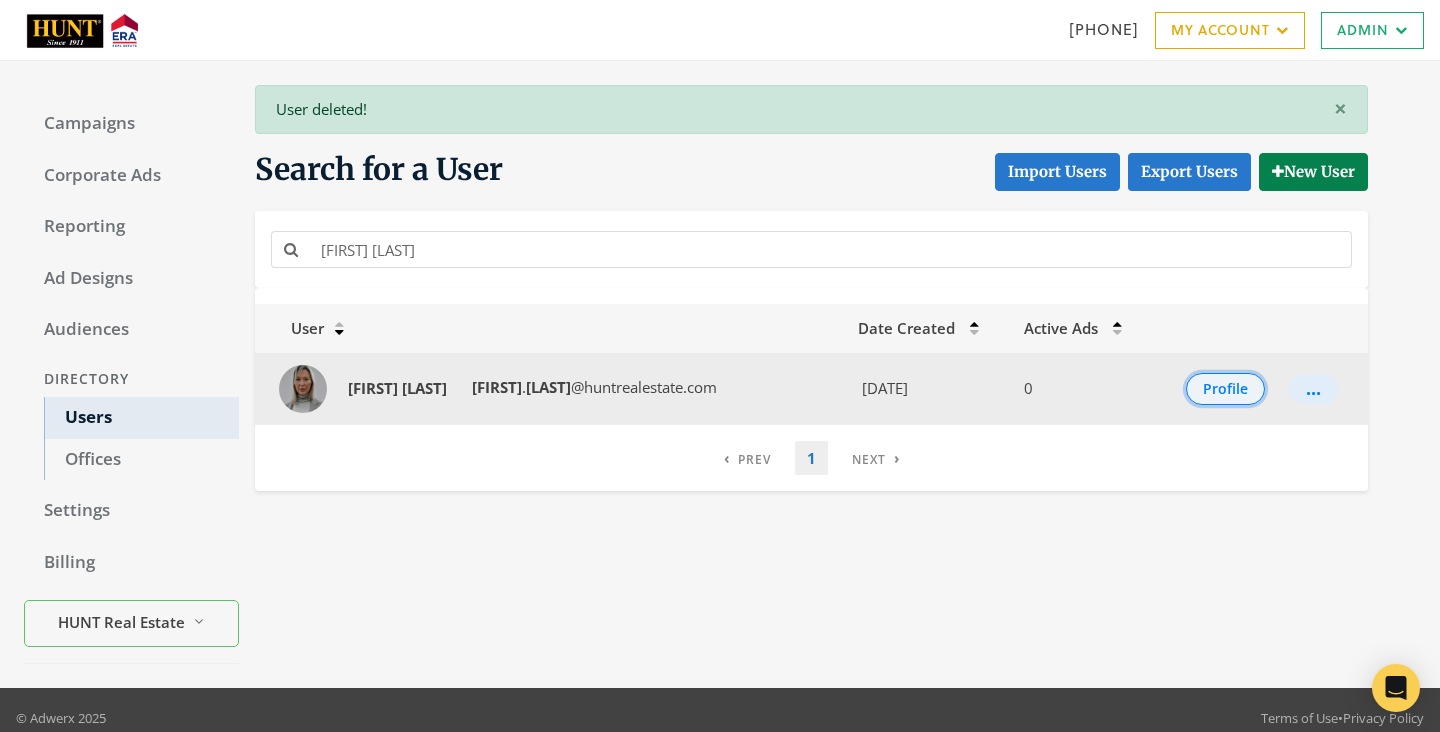 click on "Profile" at bounding box center [1225, 389] 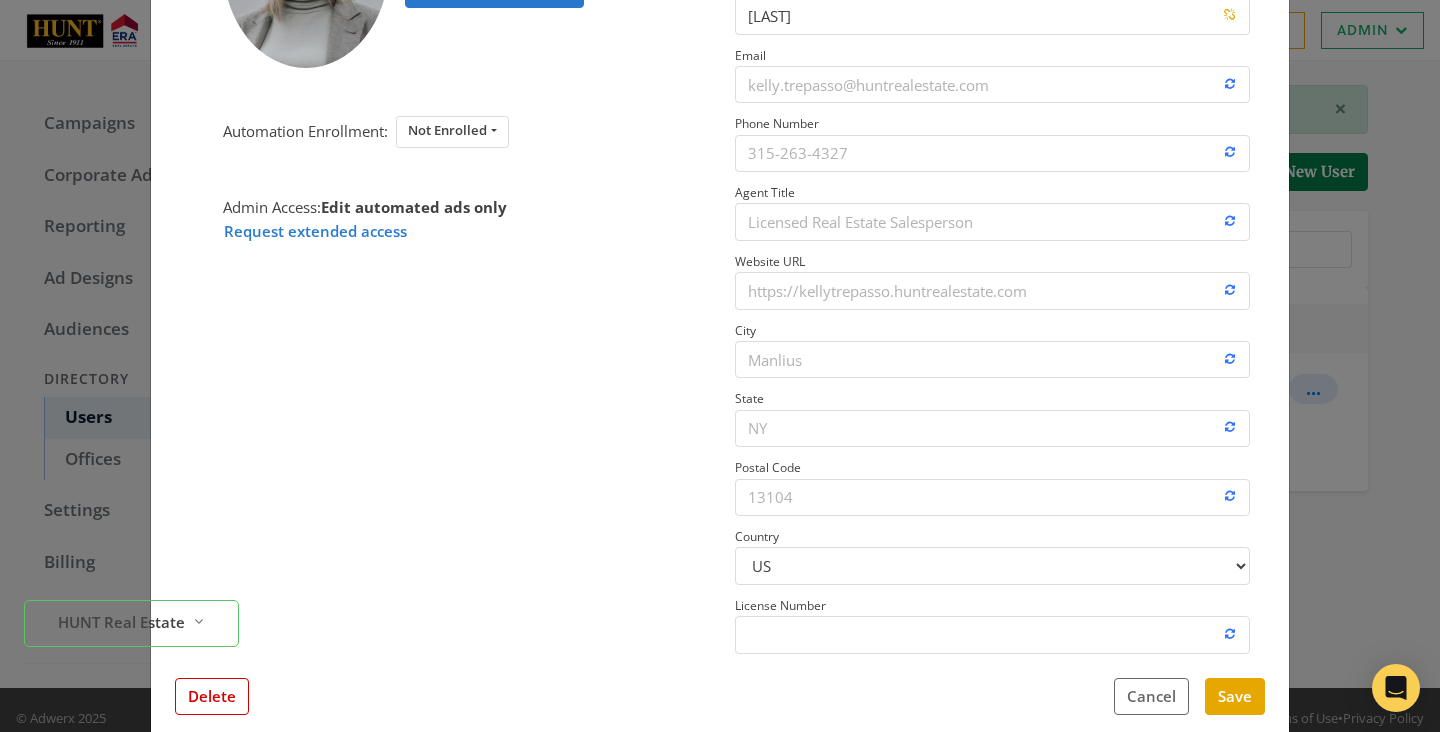 scroll, scrollTop: 241, scrollLeft: 0, axis: vertical 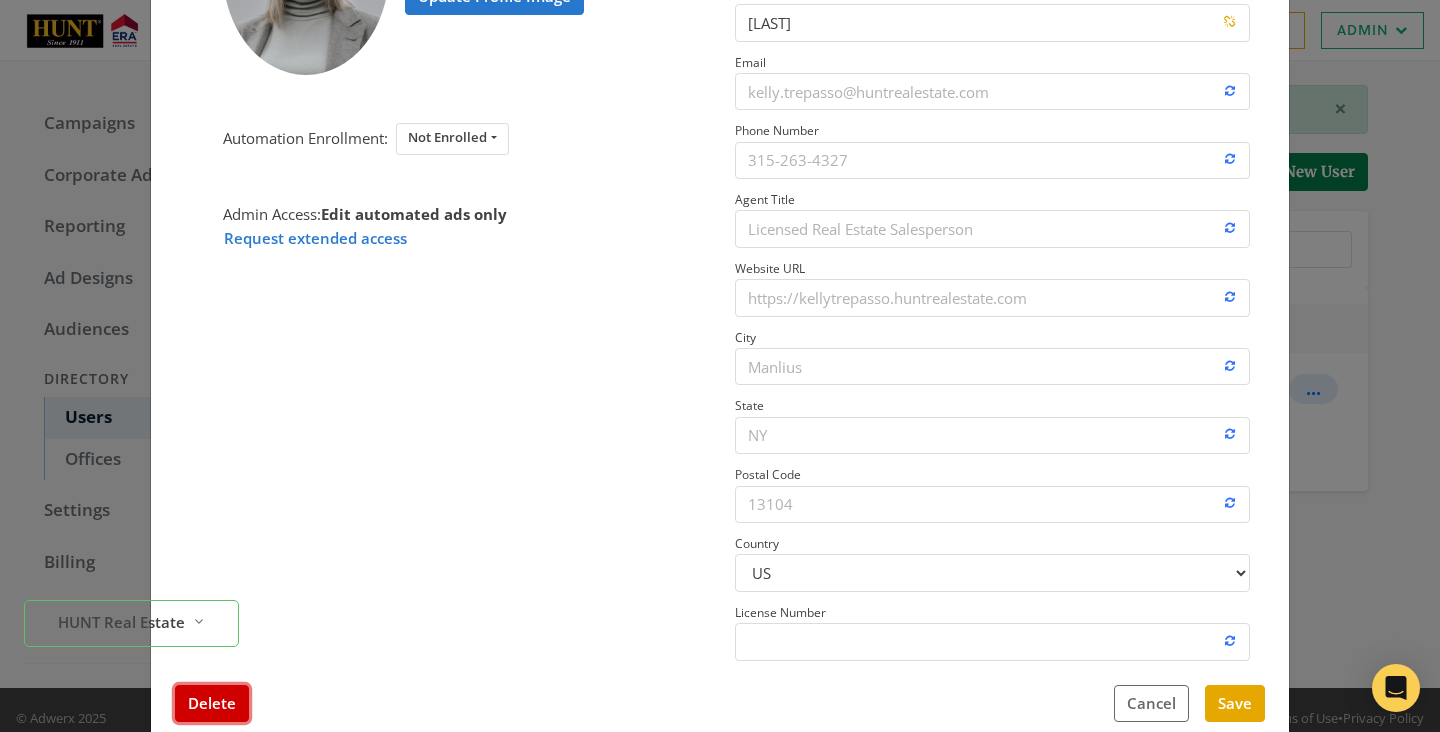 click on "Delete" at bounding box center (212, 703) 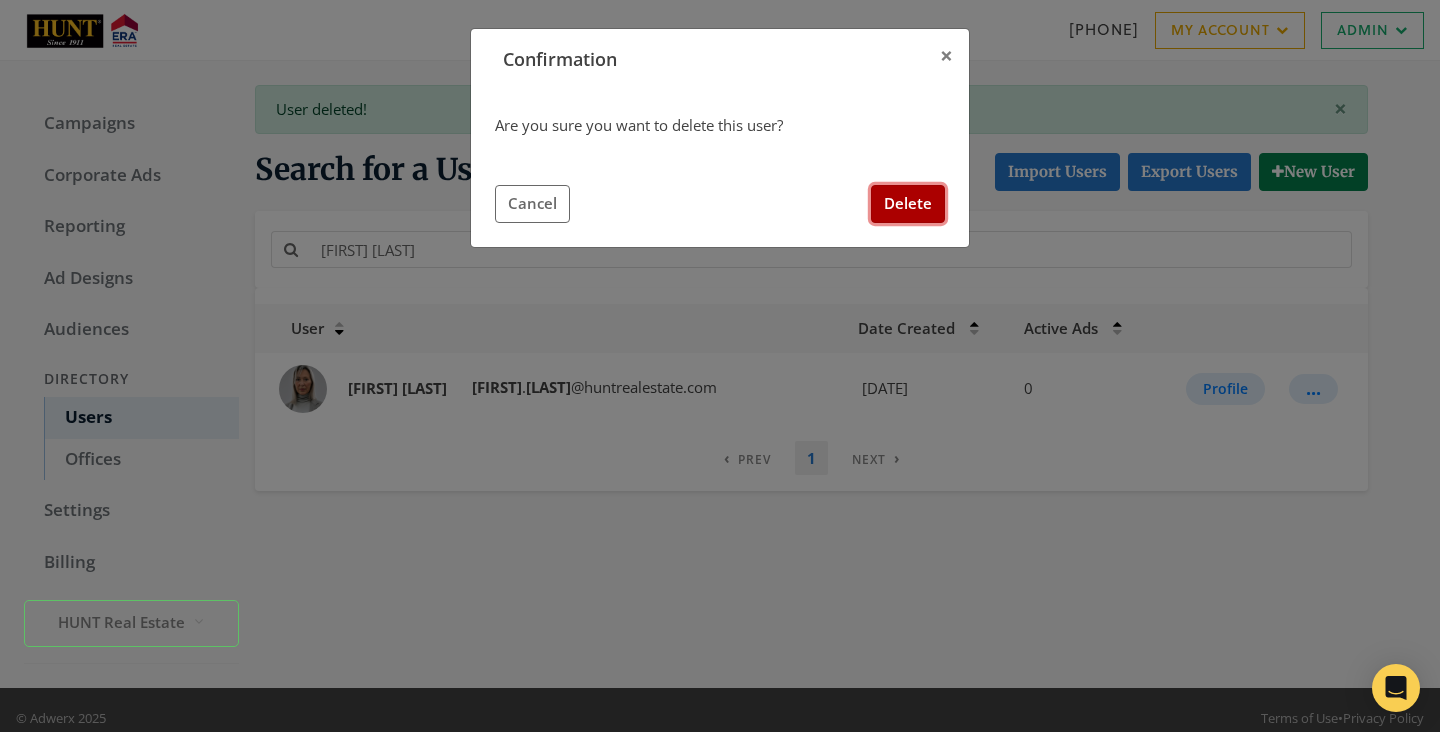click on "Delete" at bounding box center (908, 203) 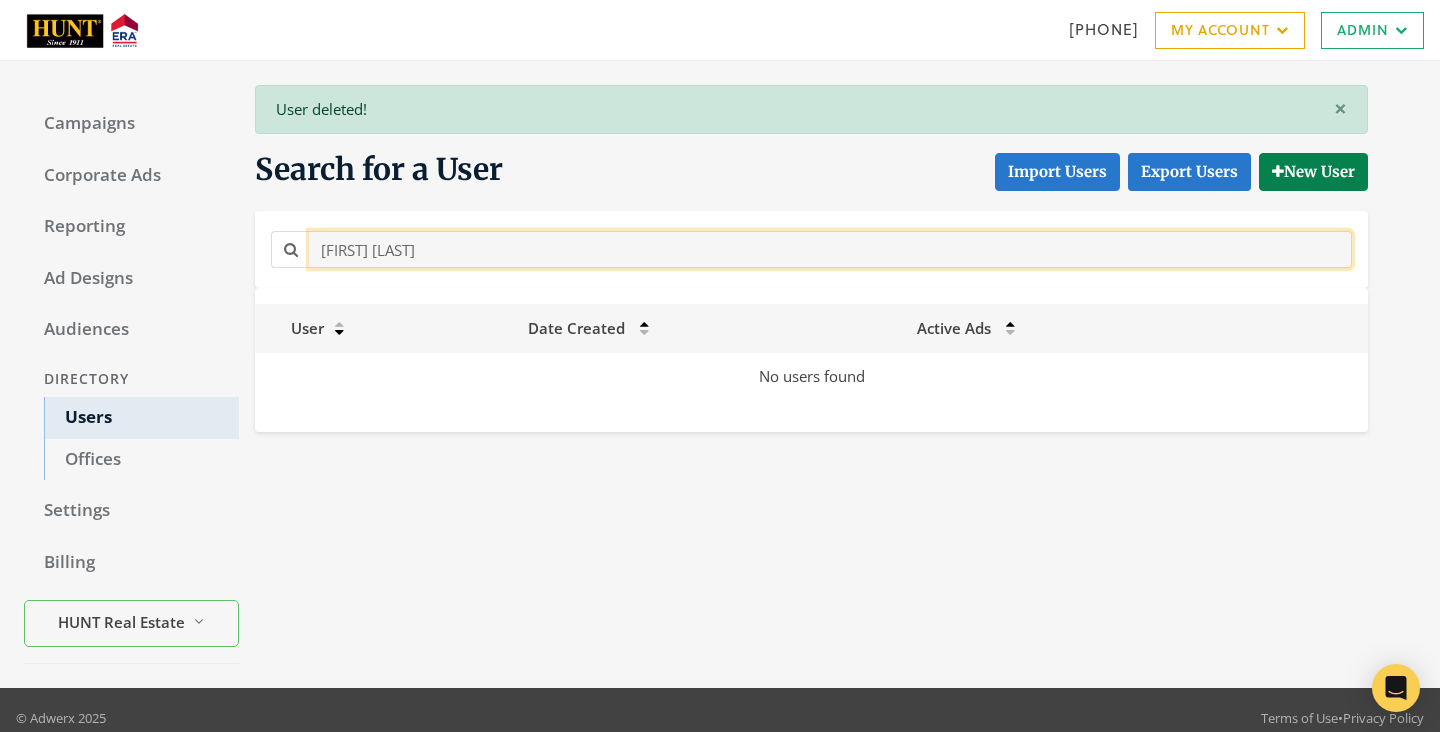 click on "[FIRST] [LAST]" at bounding box center (830, 249) 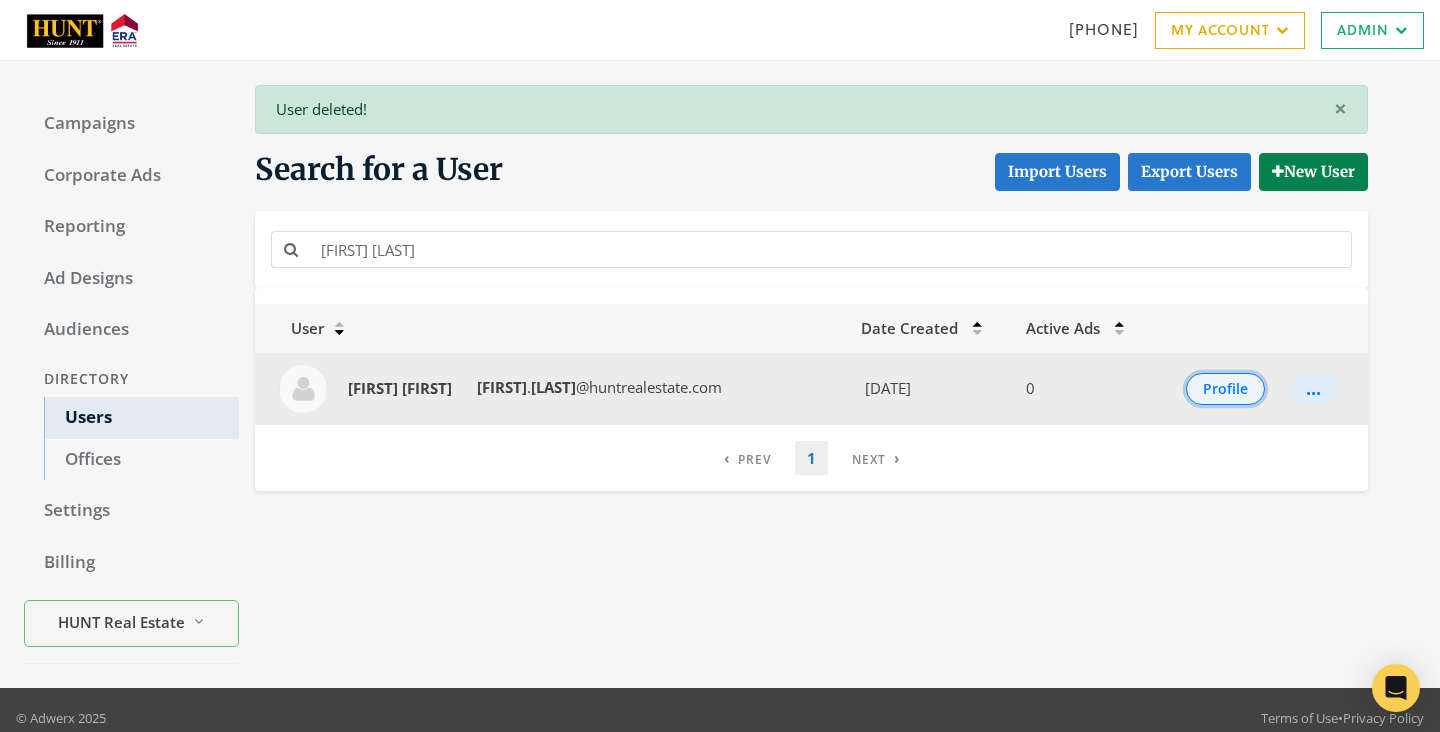 click on "Profile" at bounding box center [1225, 389] 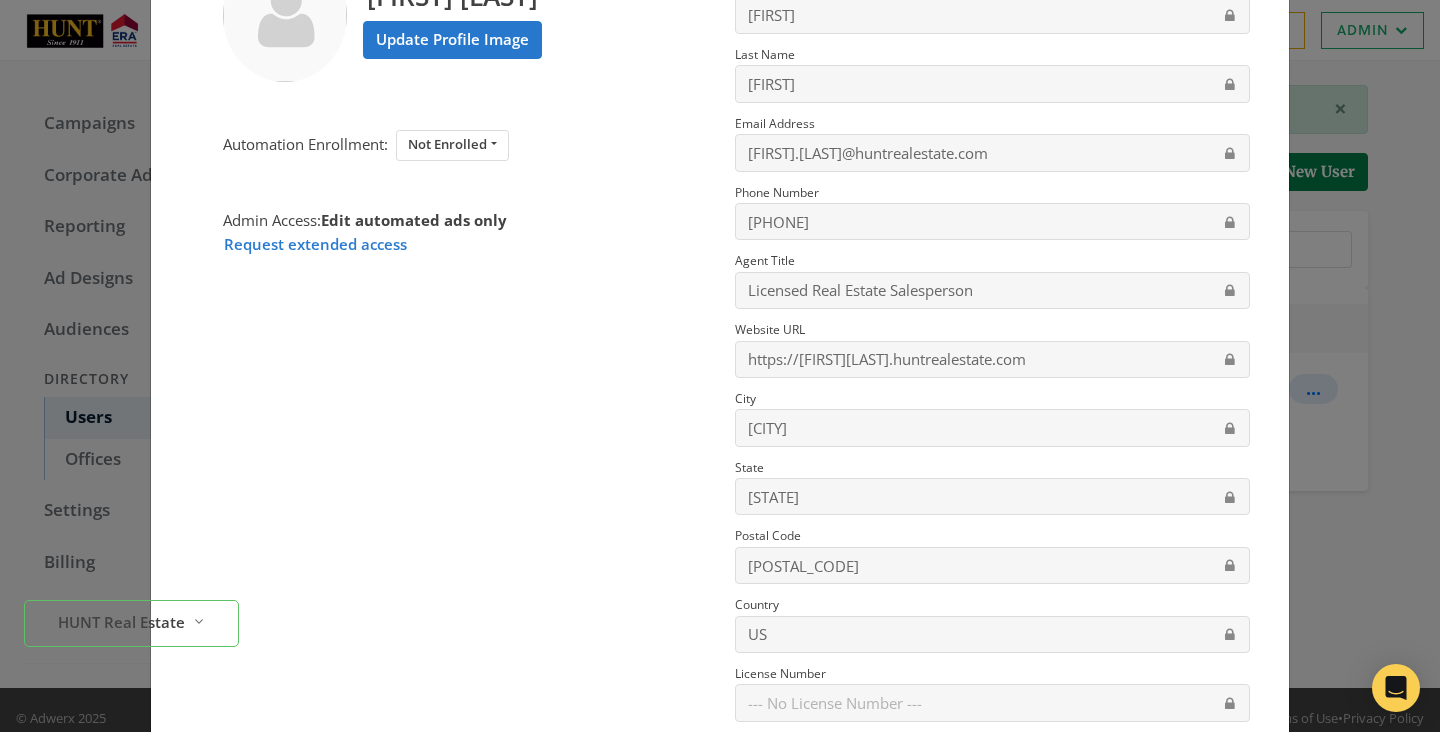 scroll, scrollTop: 264, scrollLeft: 0, axis: vertical 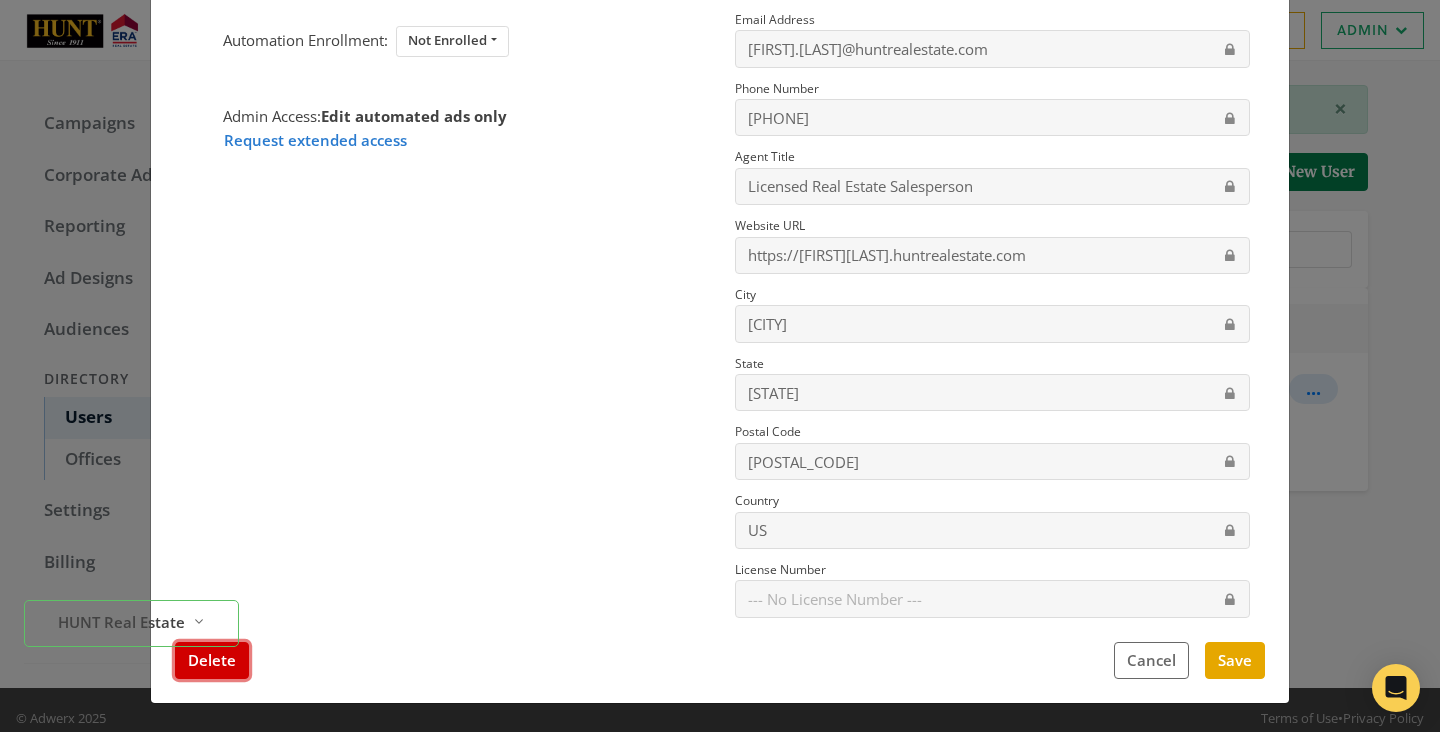 click on "Delete" at bounding box center [212, 660] 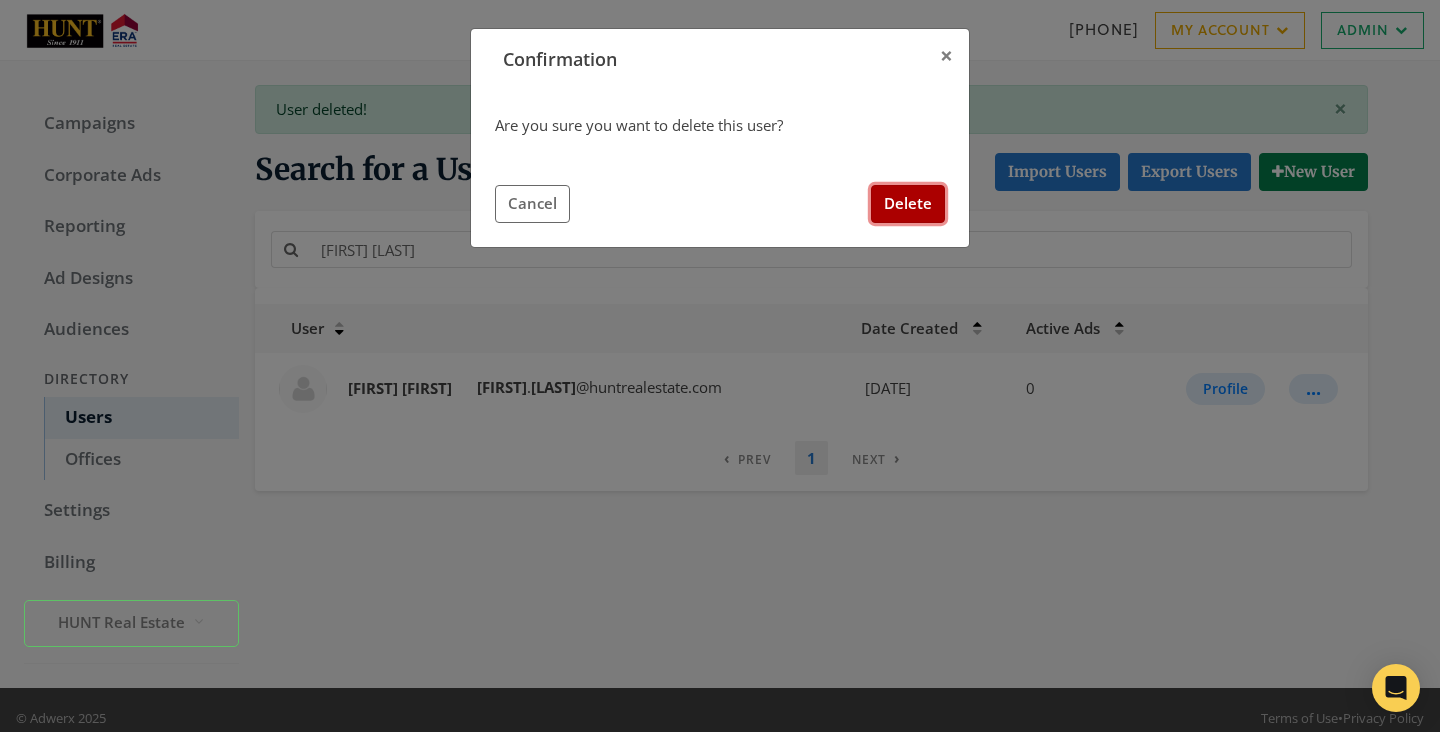 click on "Delete" at bounding box center (908, 203) 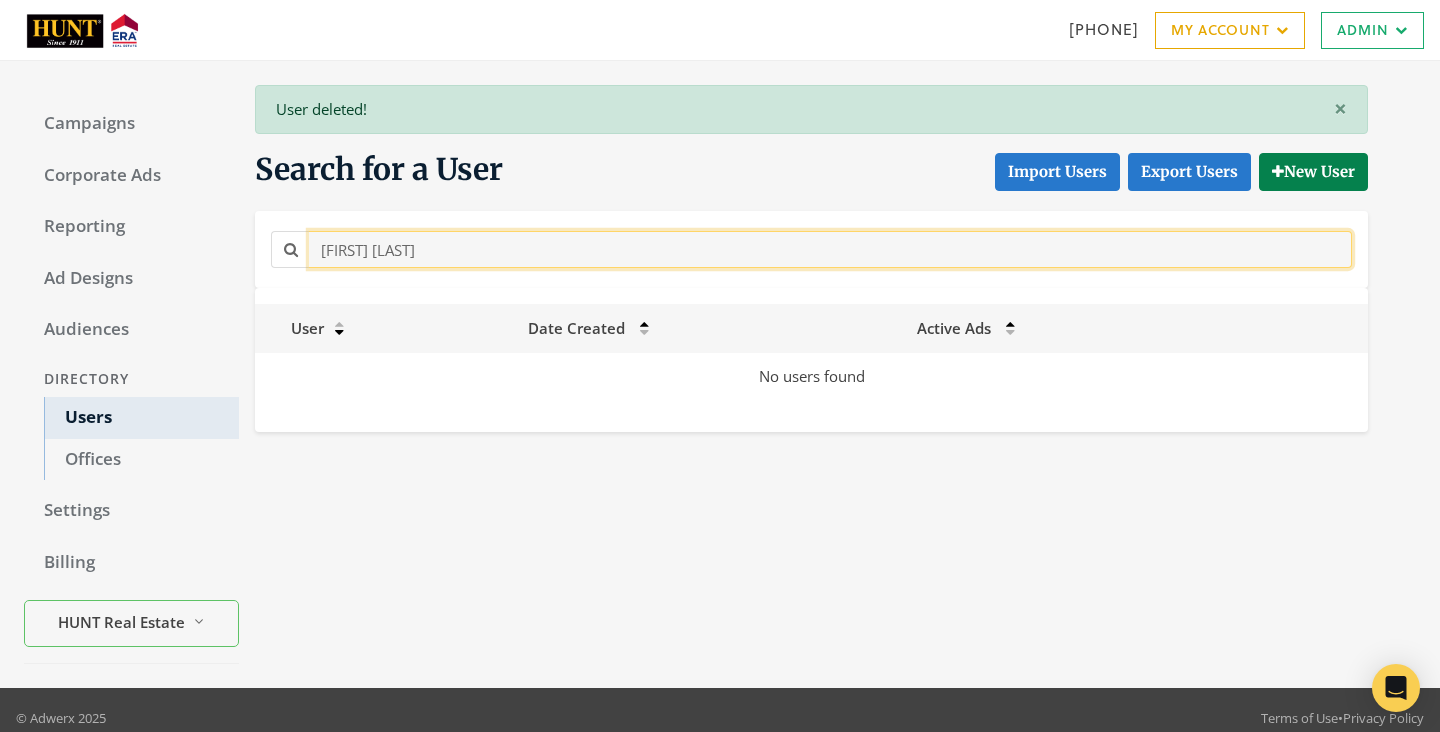 click on "[FIRST] [LAST]" at bounding box center (830, 249) 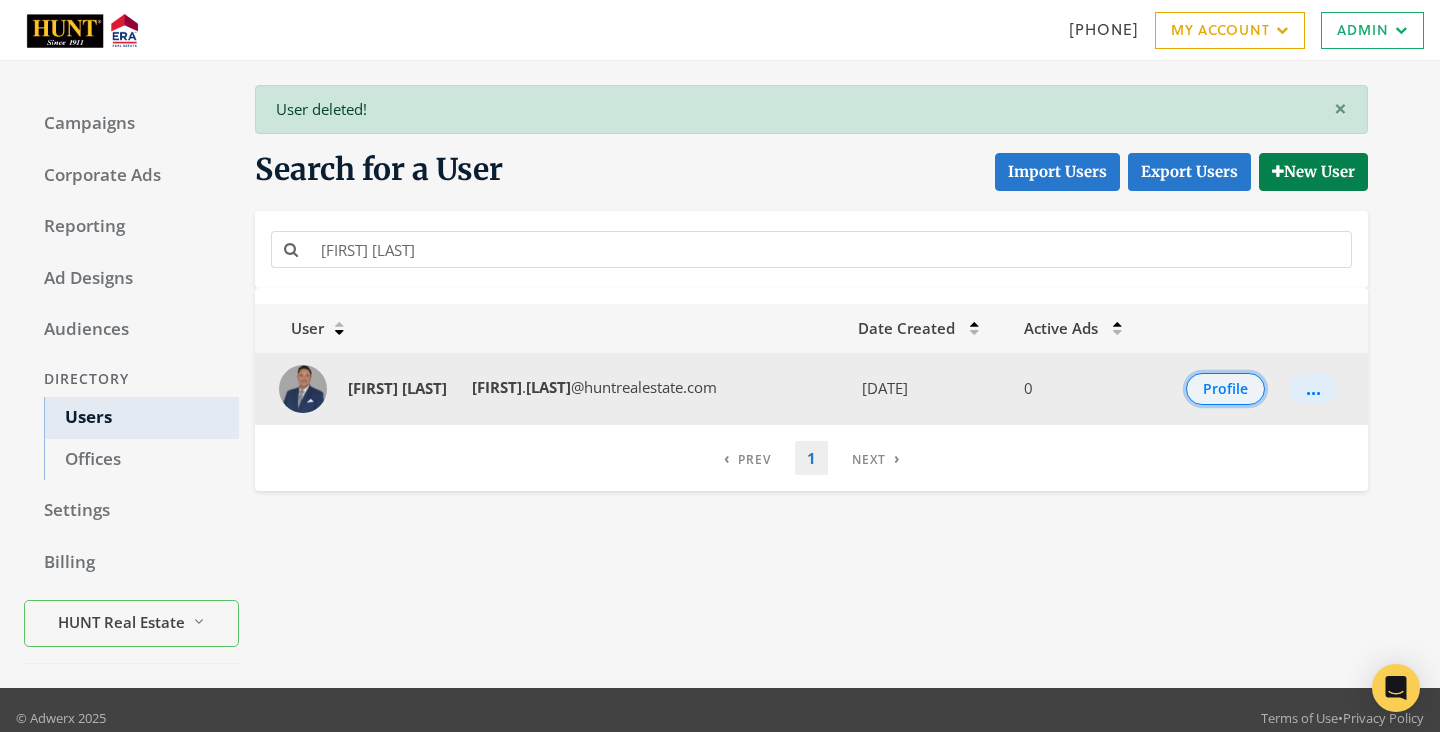 click on "Profile" at bounding box center [1225, 389] 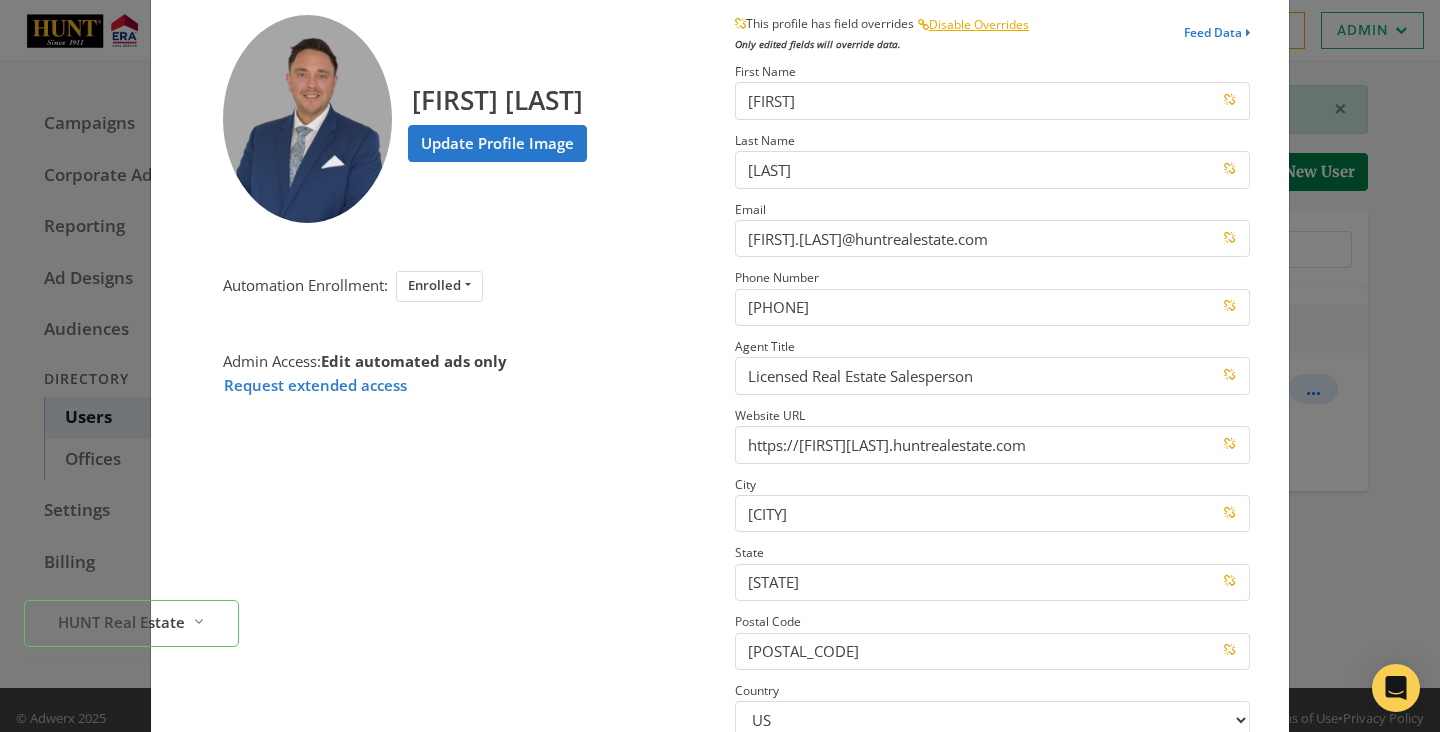 scroll, scrollTop: 254, scrollLeft: 0, axis: vertical 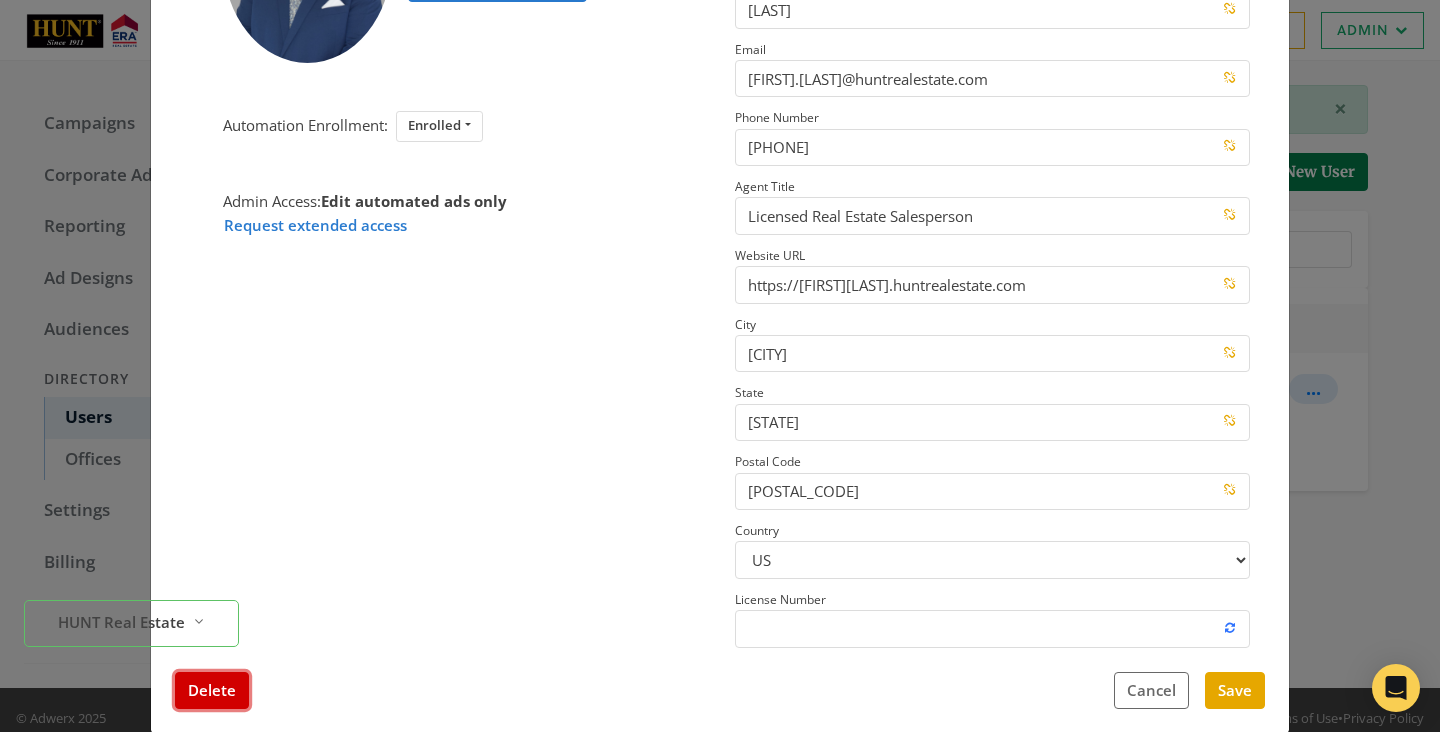 click on "Delete" at bounding box center [212, 690] 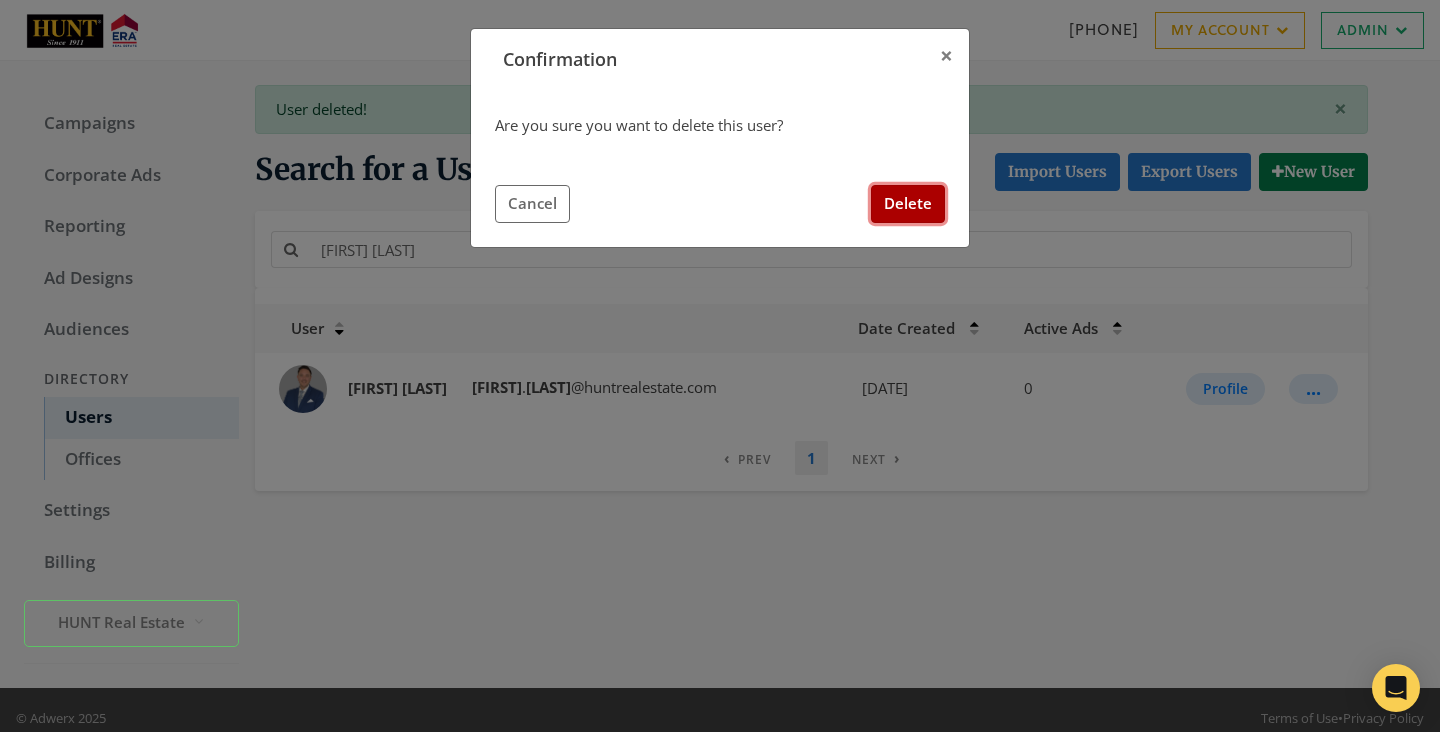 click on "Delete" at bounding box center [908, 203] 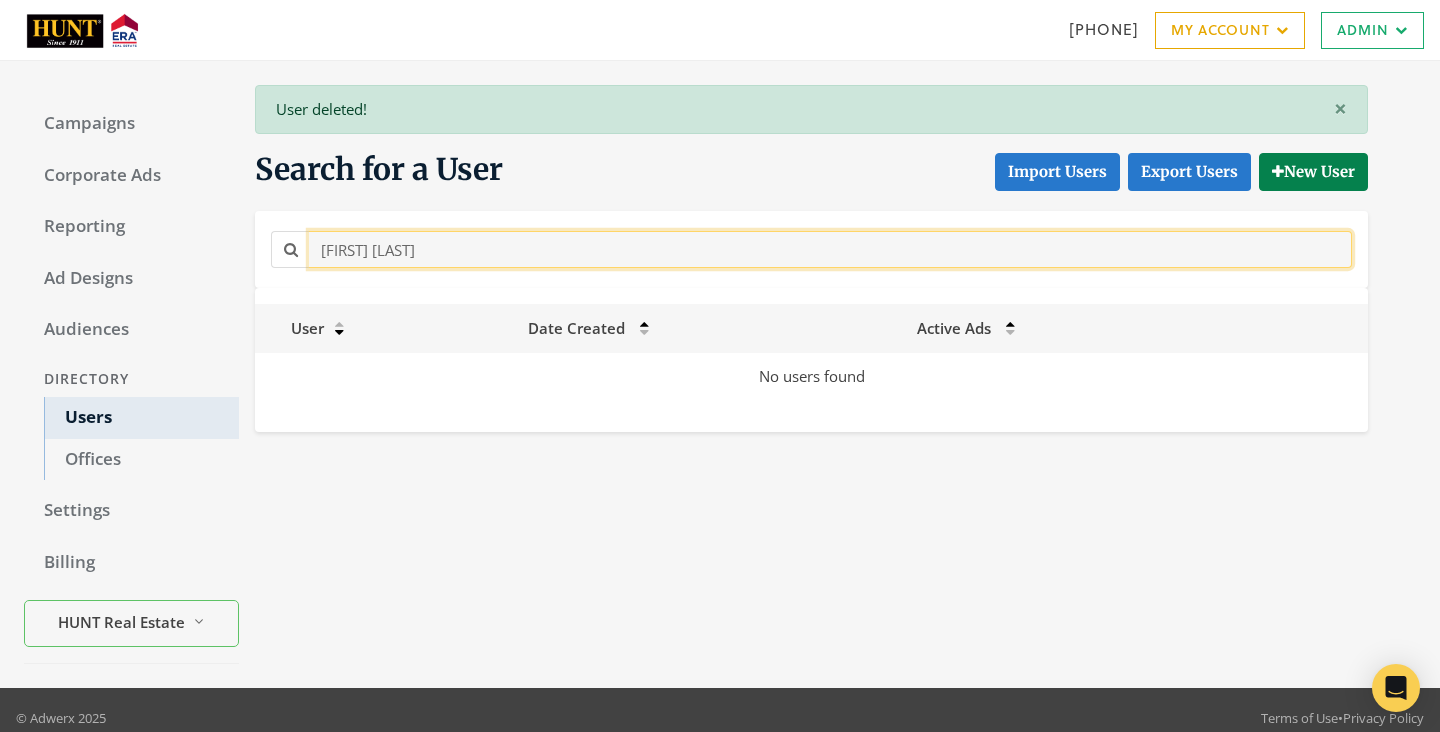 click on "[FIRST] [LAST]" at bounding box center [830, 249] 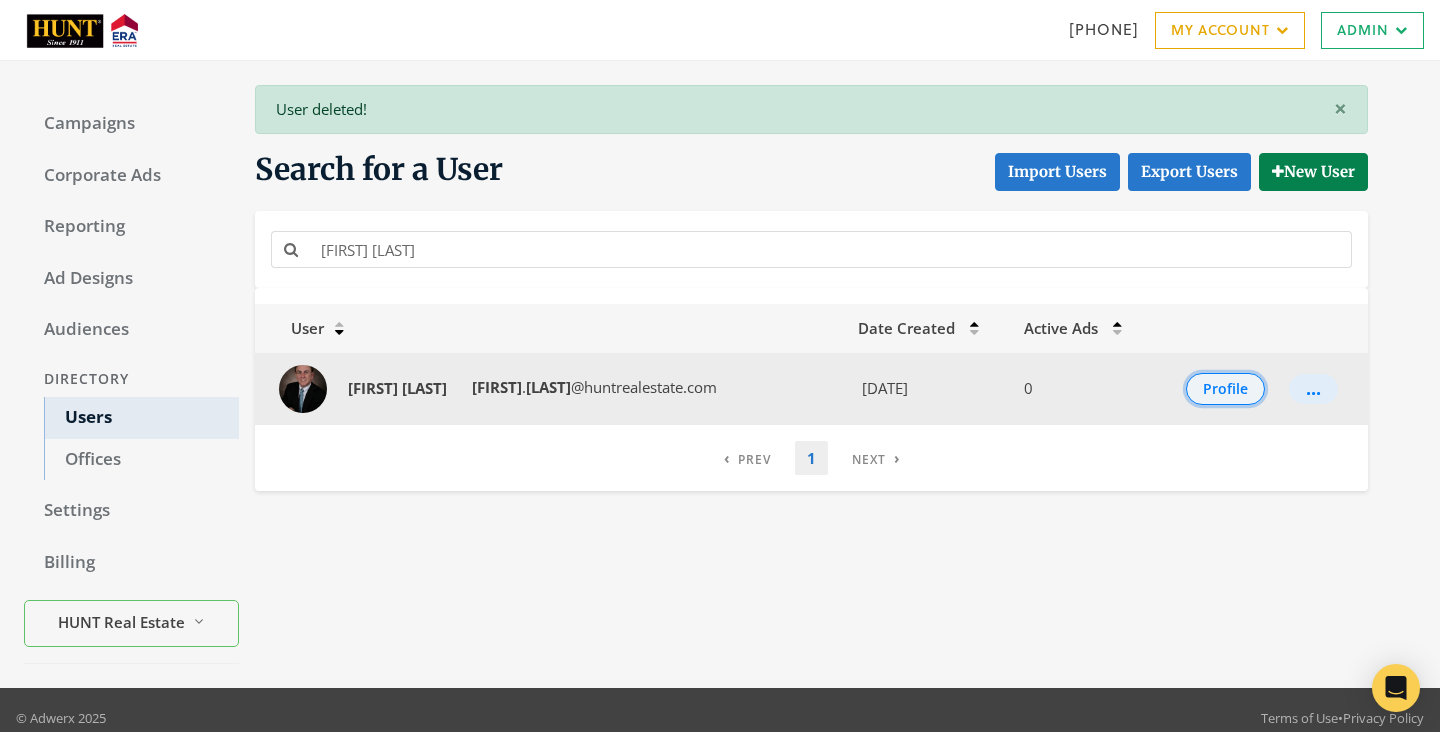 click on "Profile" at bounding box center (1225, 389) 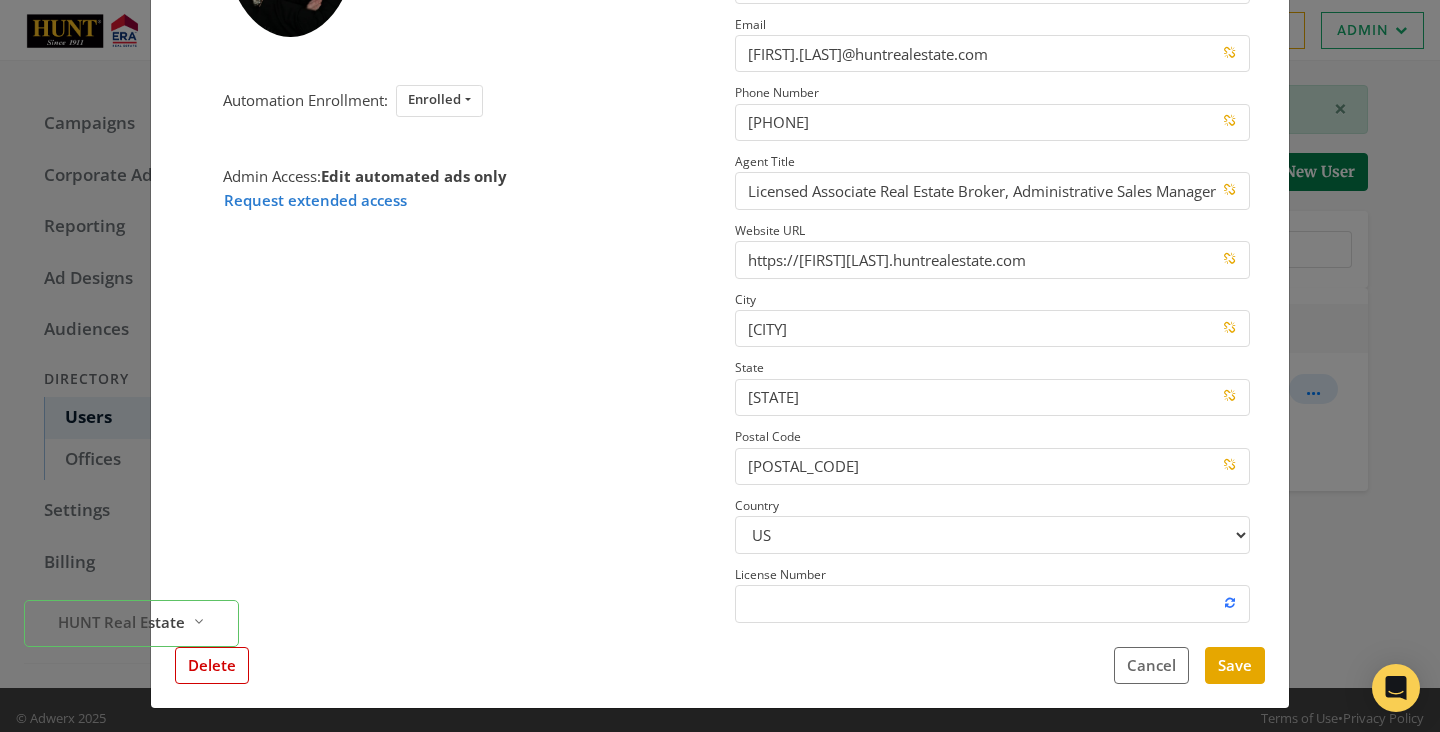 scroll, scrollTop: 284, scrollLeft: 0, axis: vertical 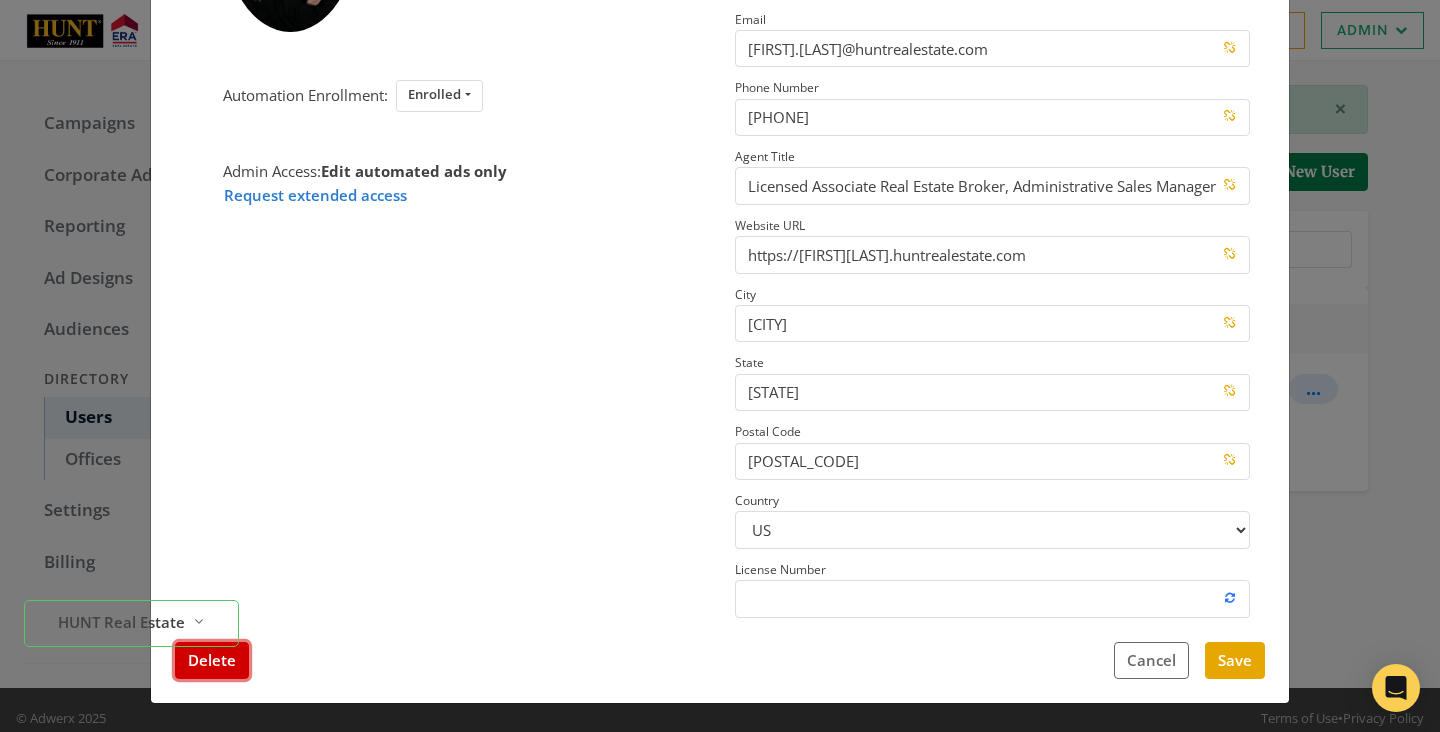 click on "Delete" at bounding box center [212, 660] 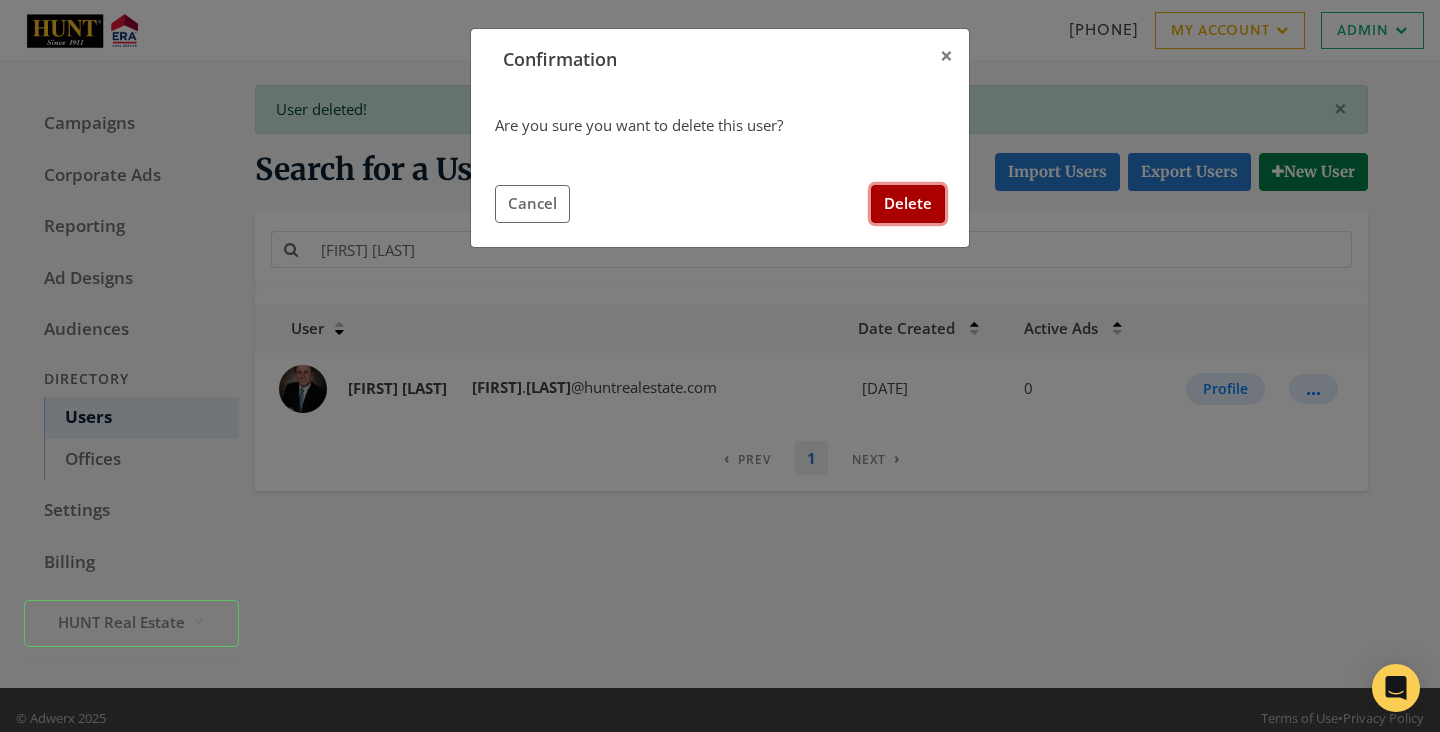 click on "Delete" at bounding box center [908, 203] 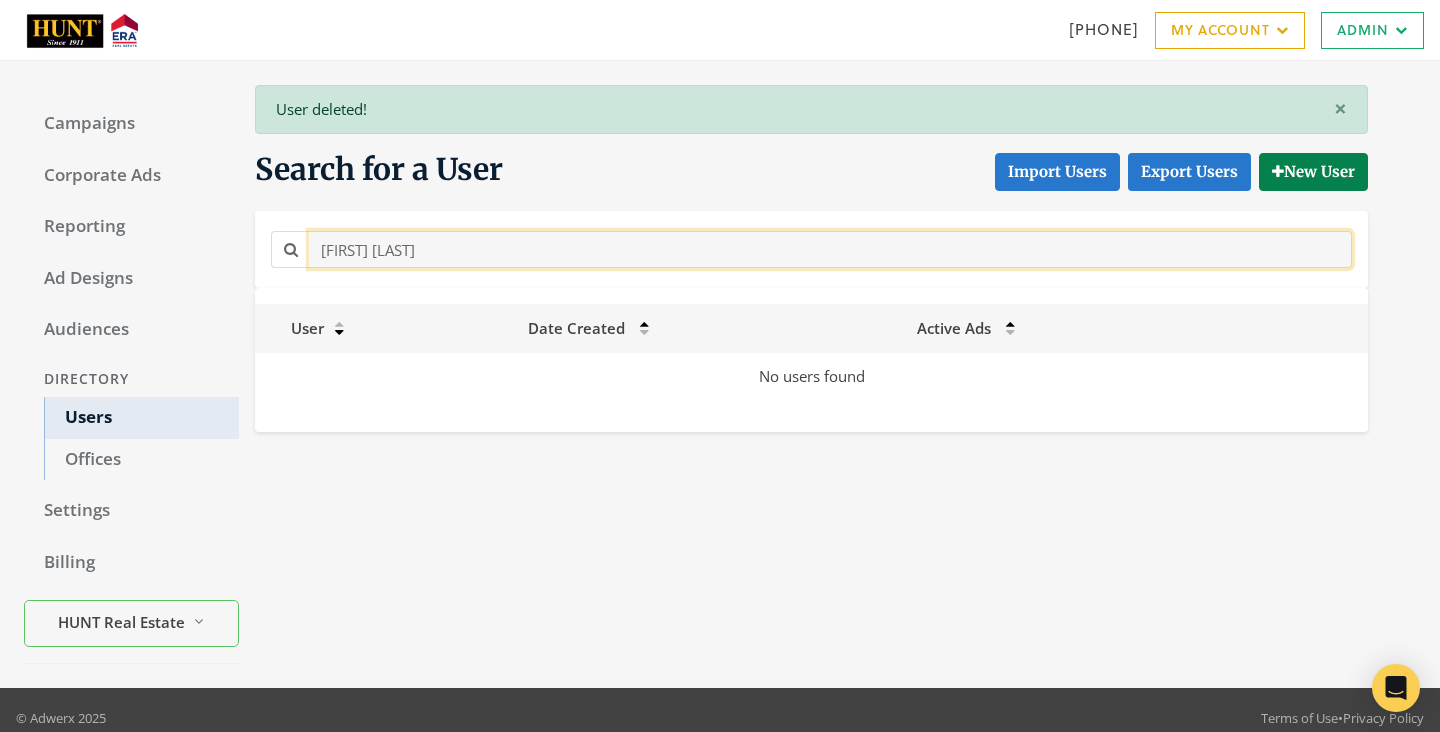 click on "[FIRST] [LAST]" at bounding box center (830, 249) 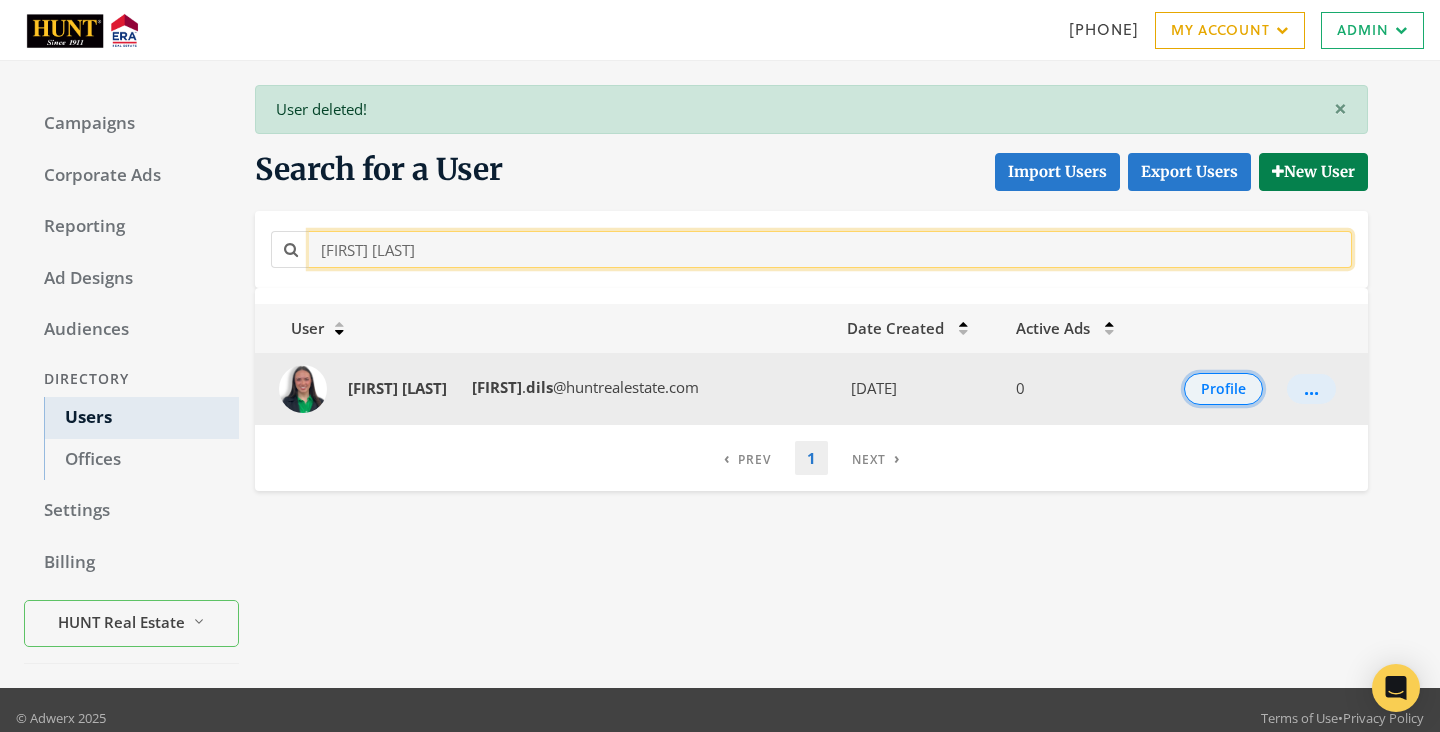 type on "[FIRST] [LAST]" 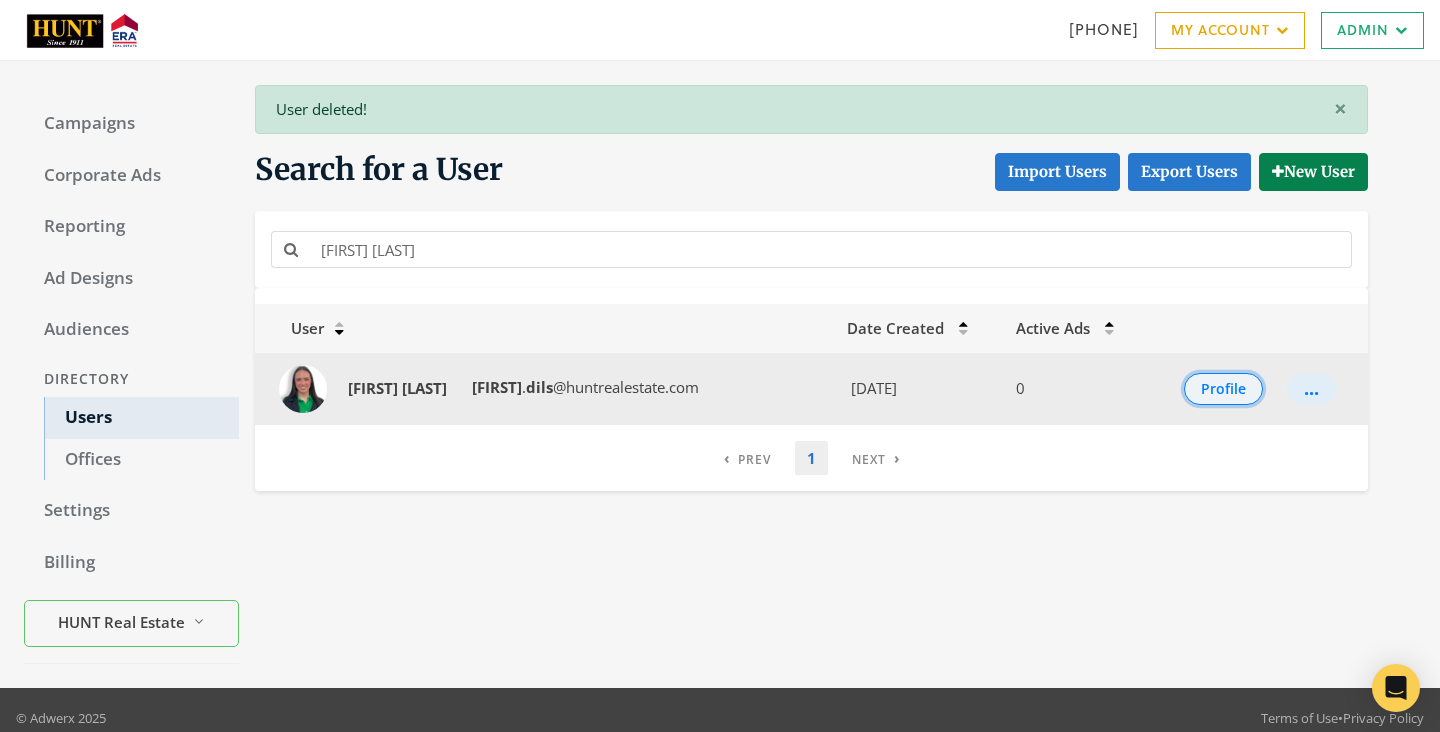 click on "Profile" at bounding box center (1223, 389) 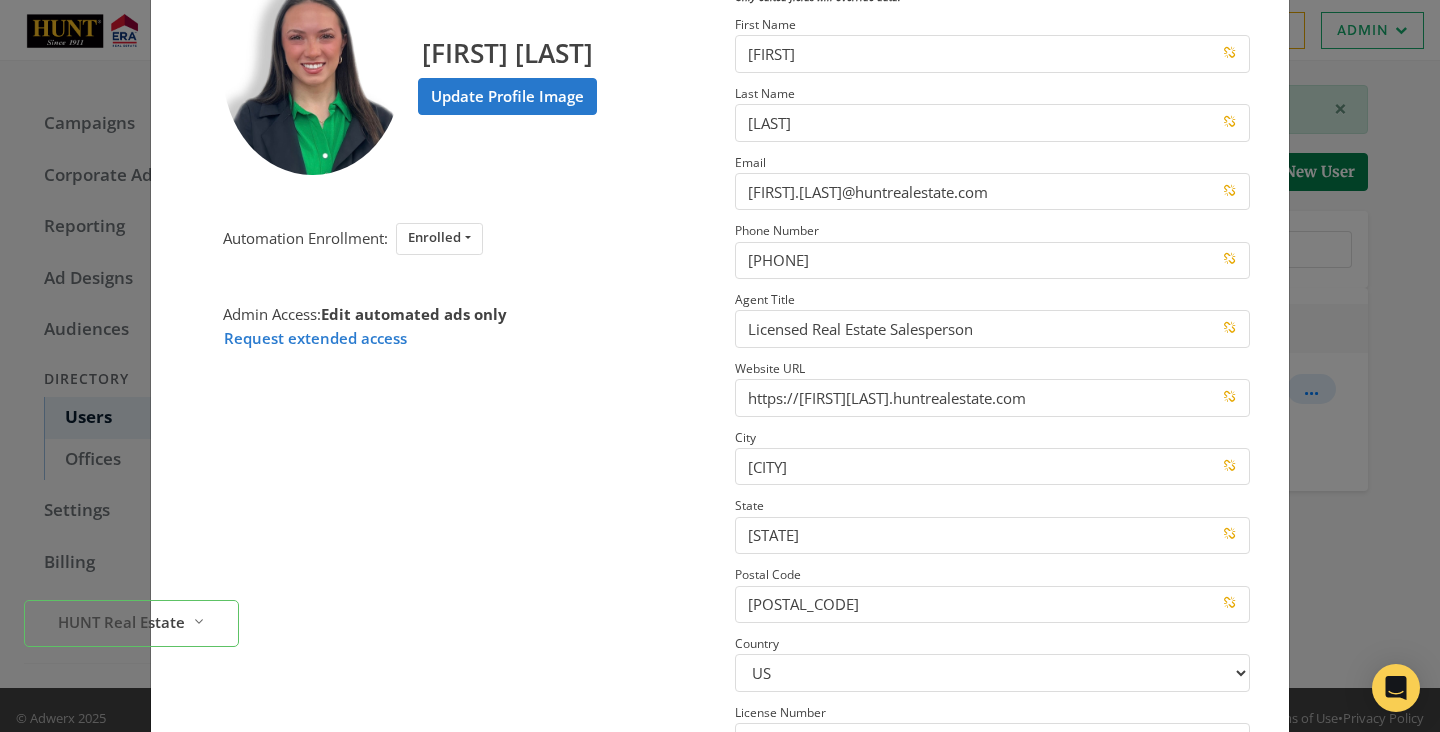 scroll, scrollTop: 284, scrollLeft: 0, axis: vertical 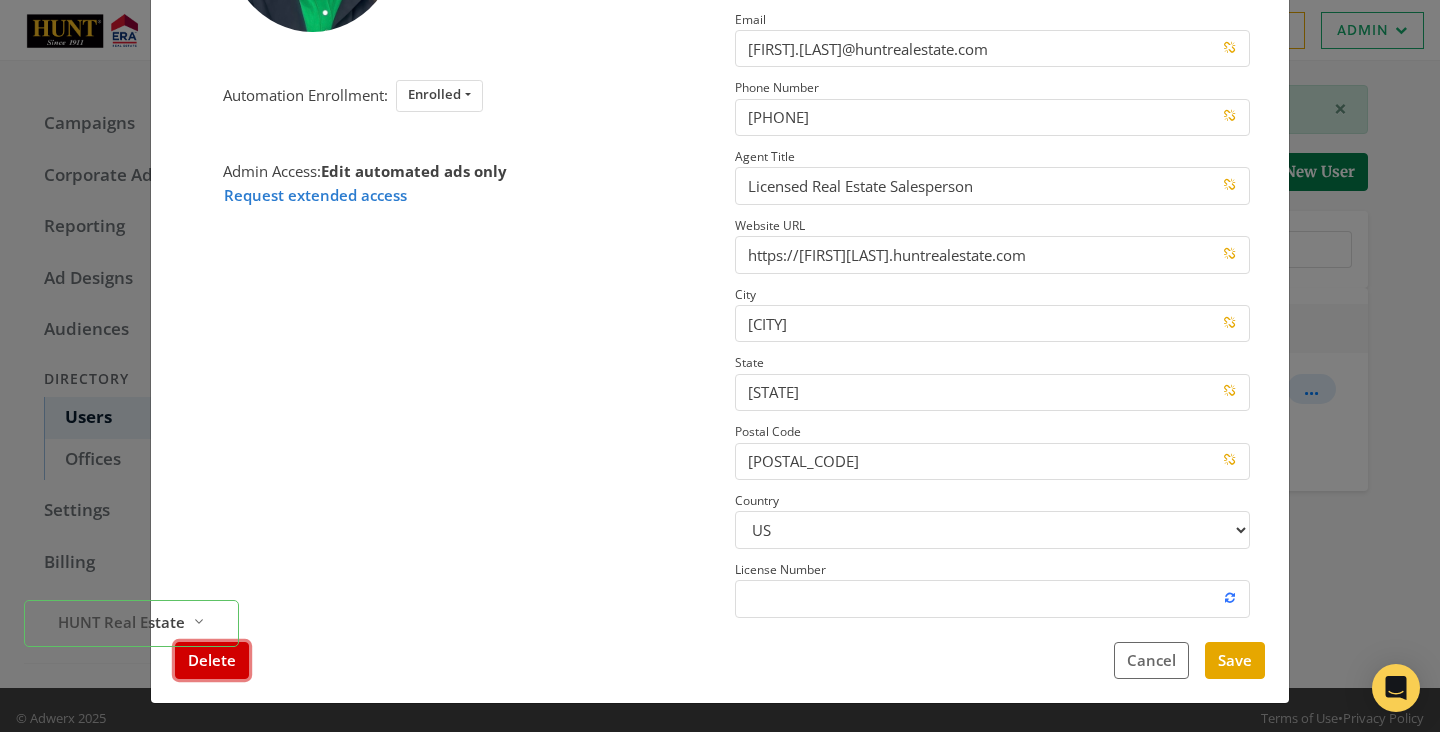 click on "Delete" at bounding box center [212, 660] 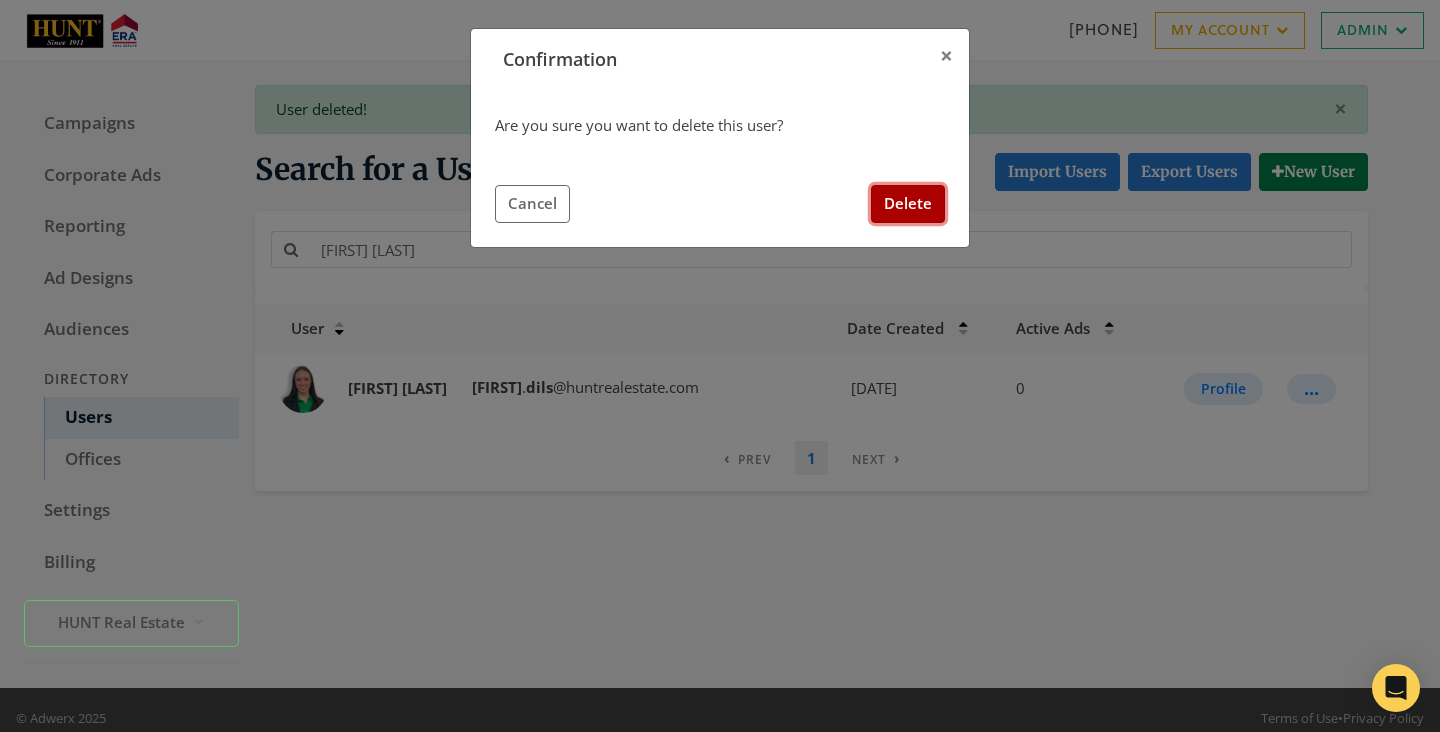 click on "Delete" at bounding box center (908, 203) 